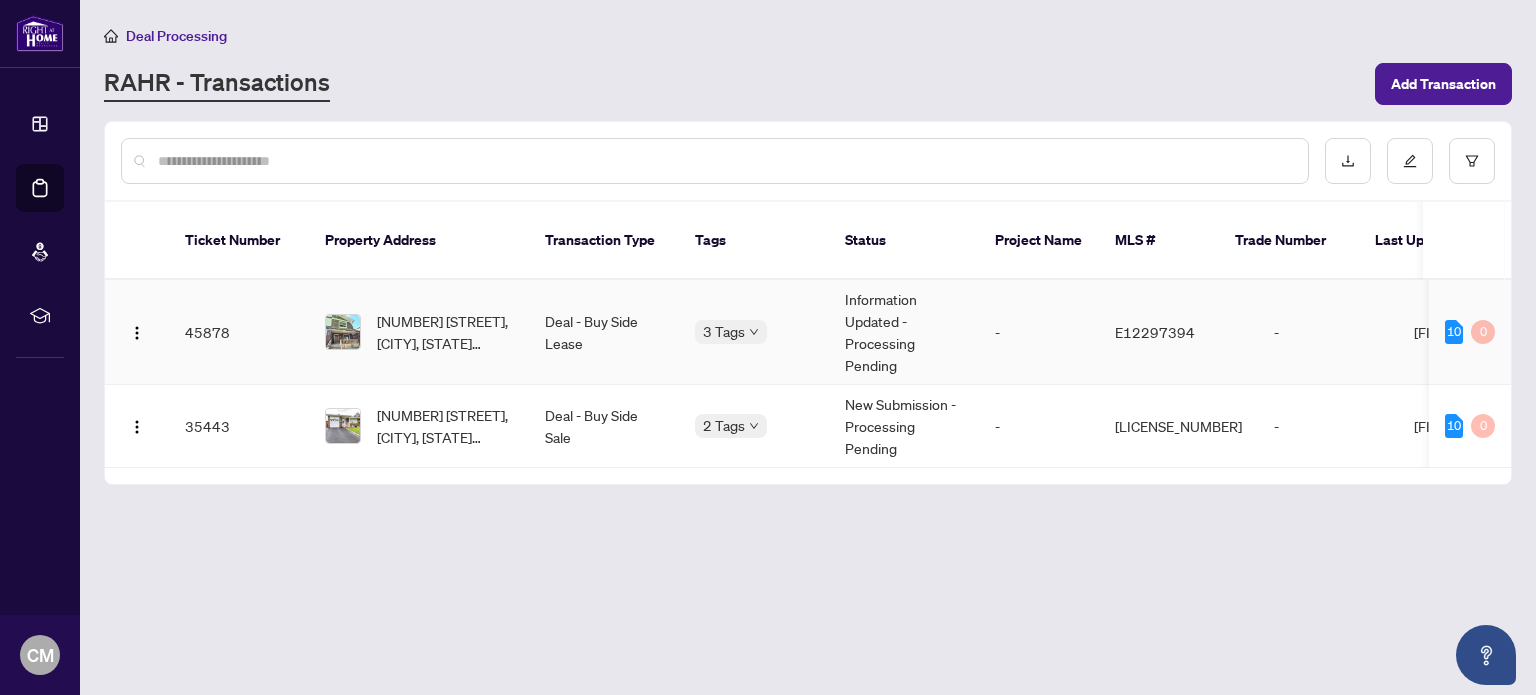 scroll, scrollTop: 0, scrollLeft: 0, axis: both 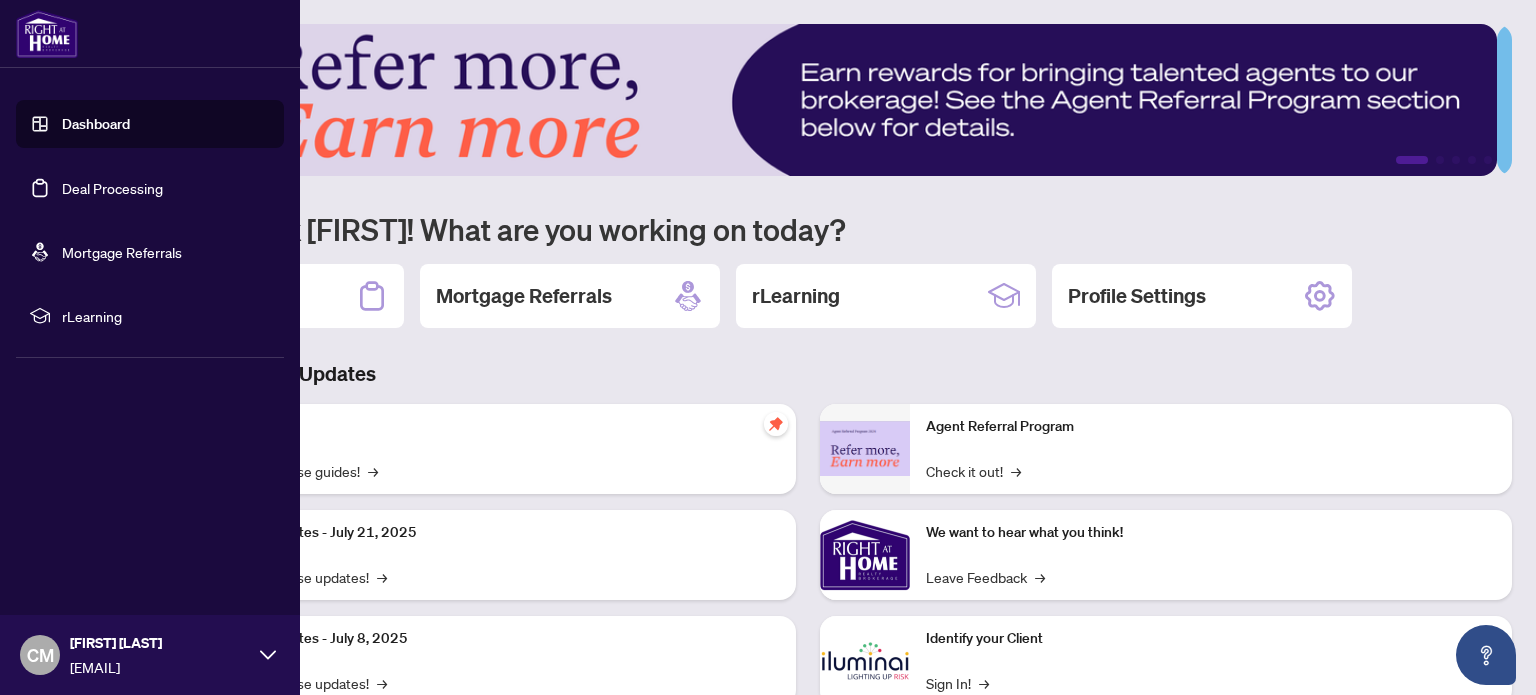 click on "Deal Processing" at bounding box center (112, 188) 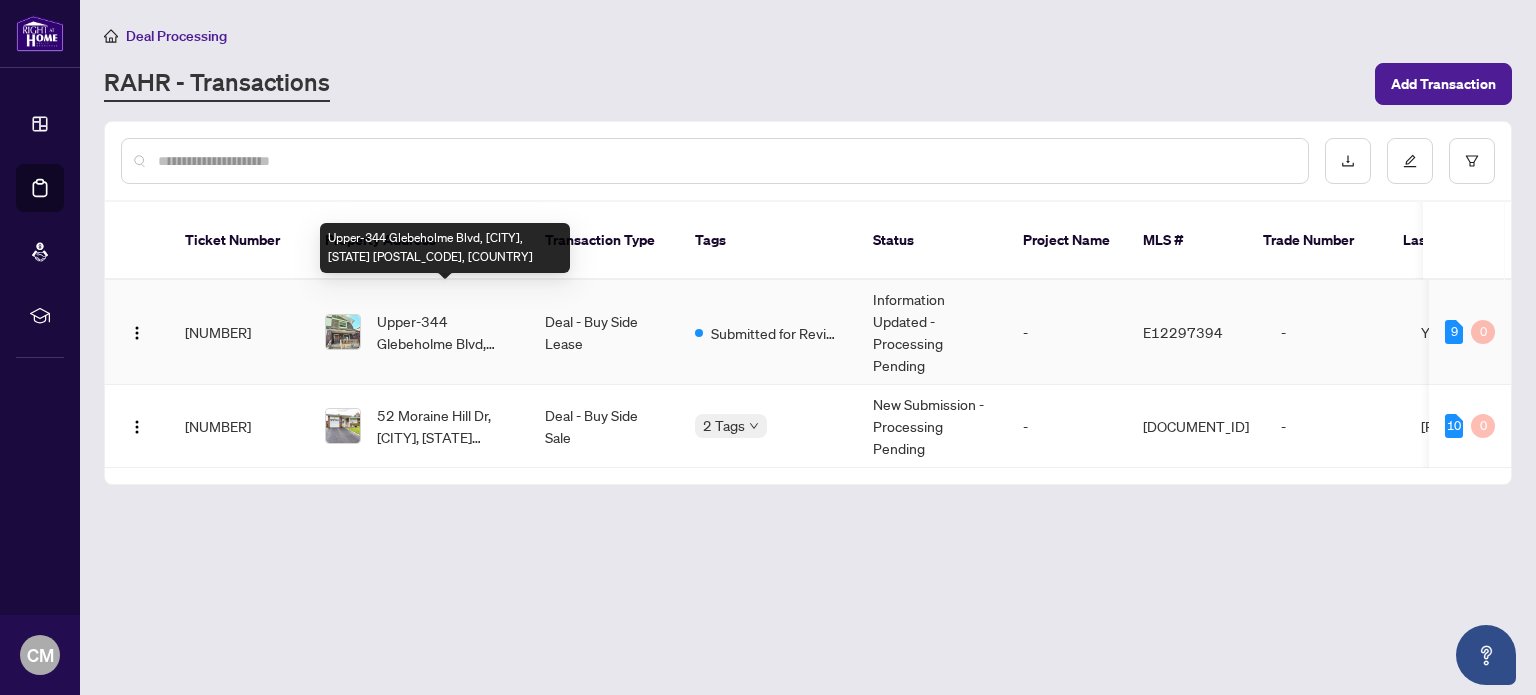 click on "Upper-344 Glebeholme Blvd, [CITY], [STATE] [POSTAL_CODE], [COUNTRY]" at bounding box center (445, 332) 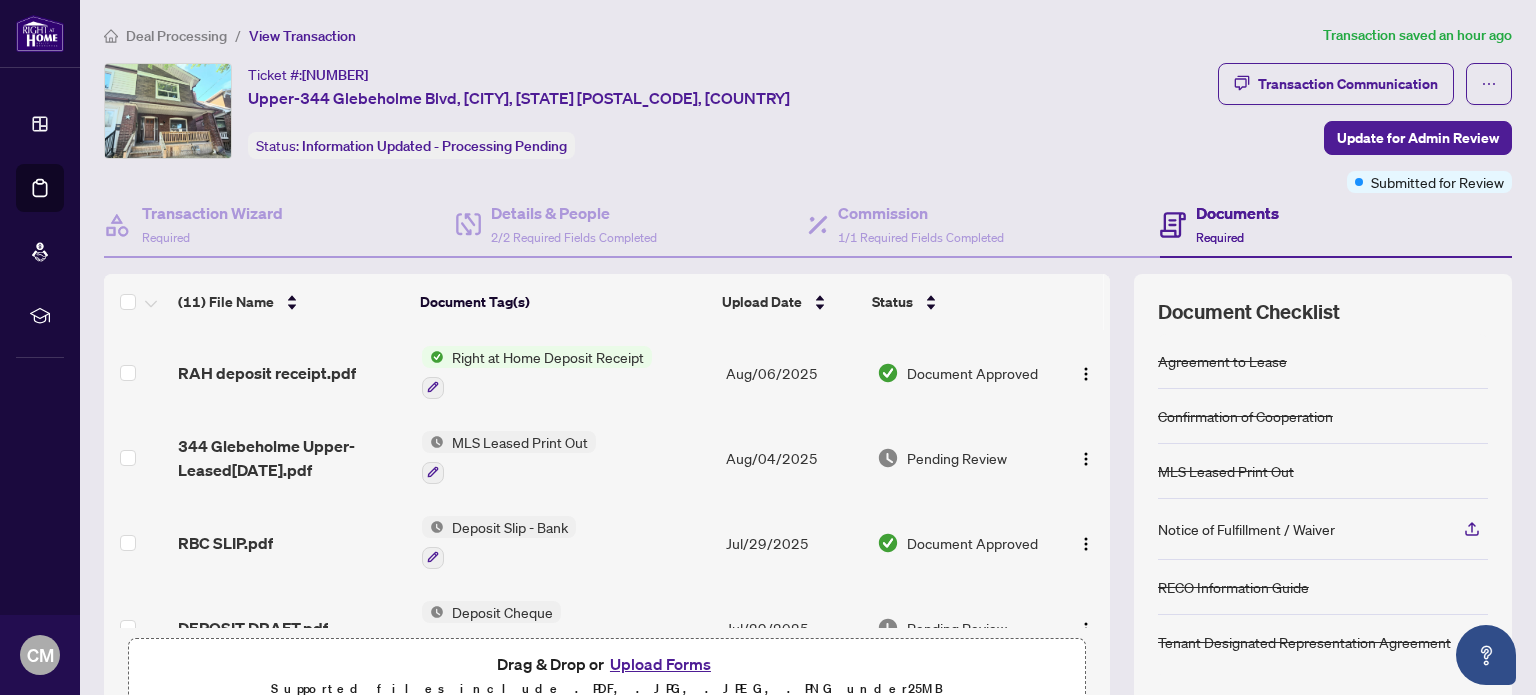 click on "Right at Home Deposit Receipt" at bounding box center (548, 357) 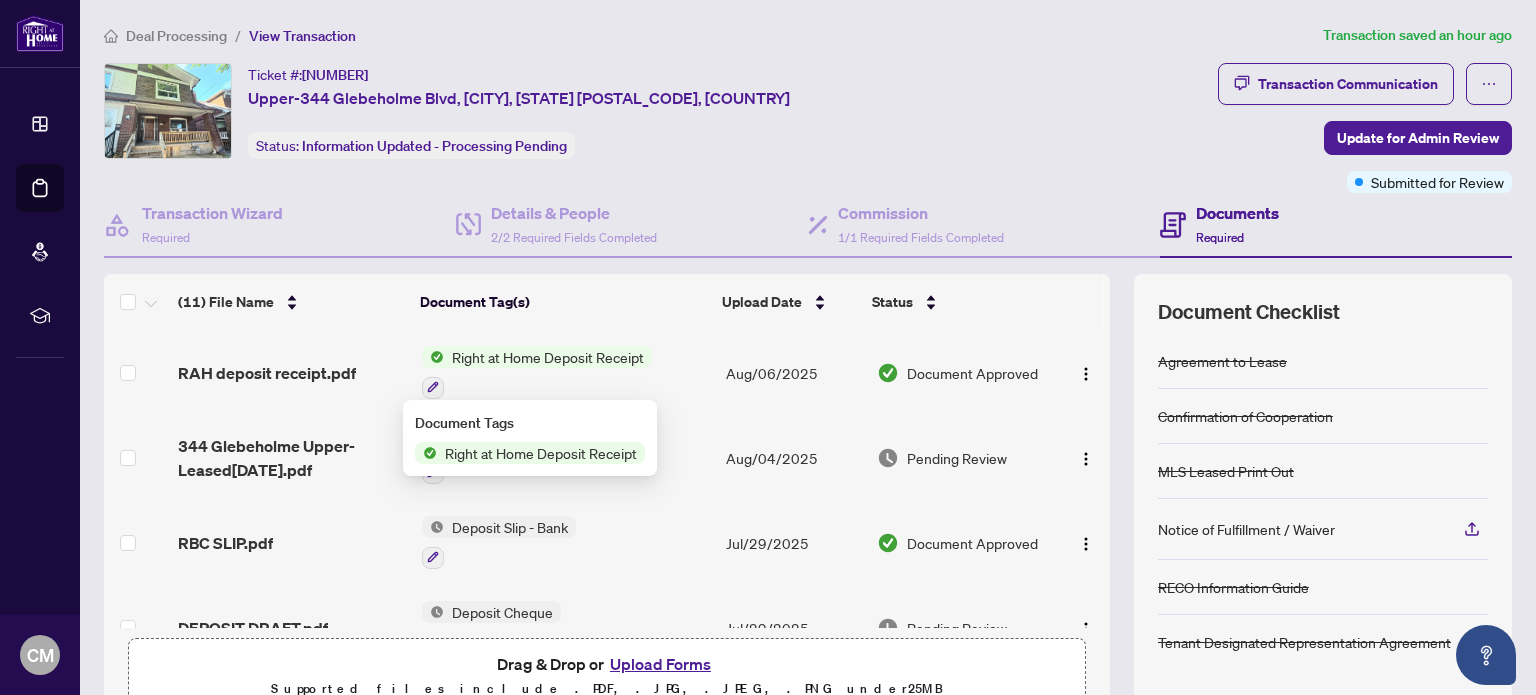 click on "Right at Home Deposit Receipt" at bounding box center (548, 357) 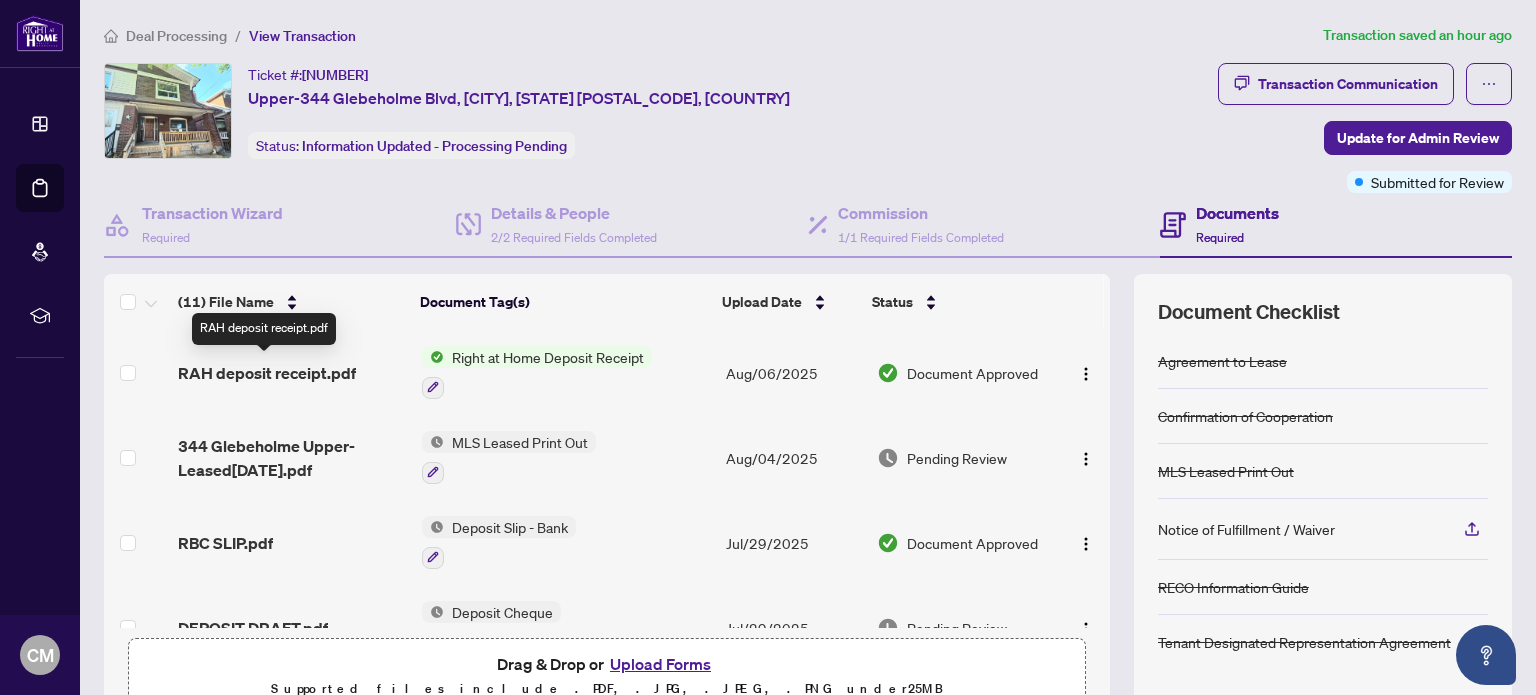 click on "RAH deposit receipt.pdf" at bounding box center [267, 373] 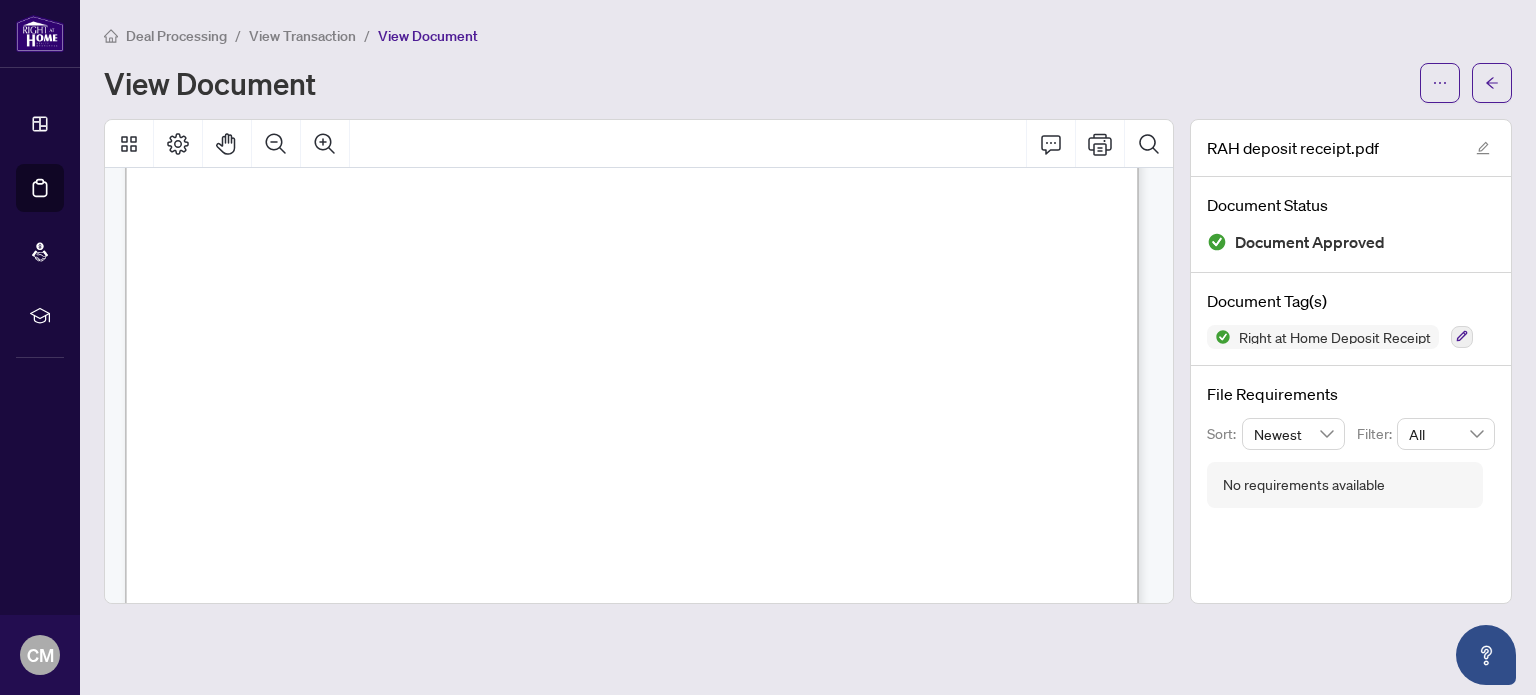 scroll, scrollTop: 0, scrollLeft: 0, axis: both 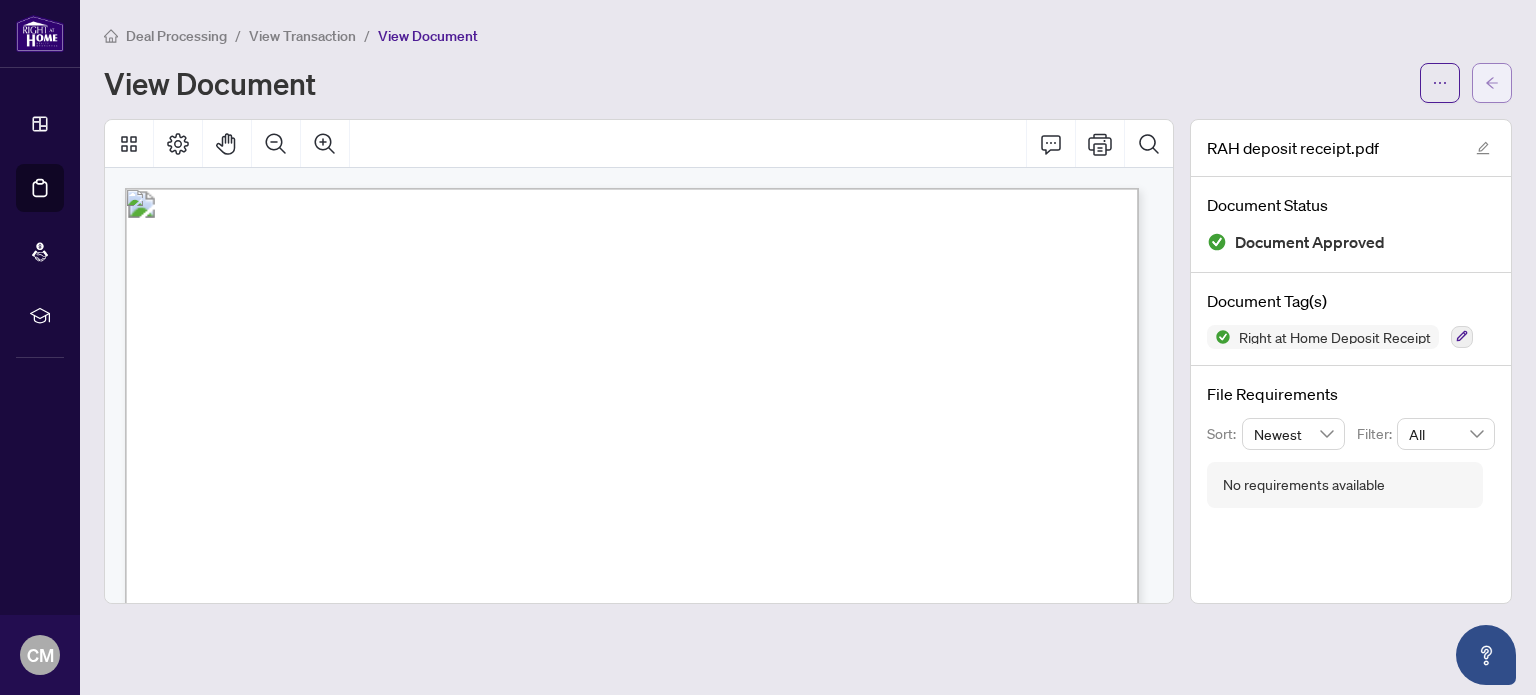 click 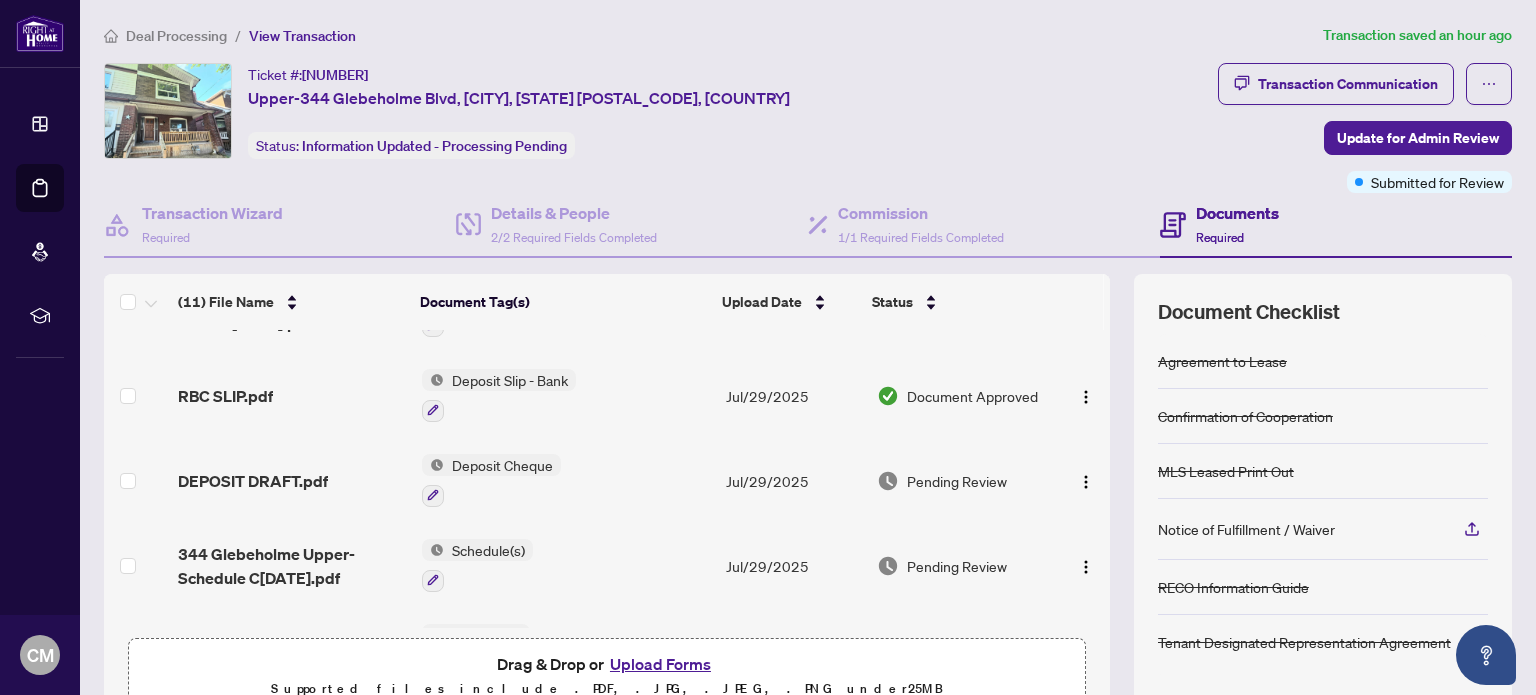 scroll, scrollTop: 0, scrollLeft: 0, axis: both 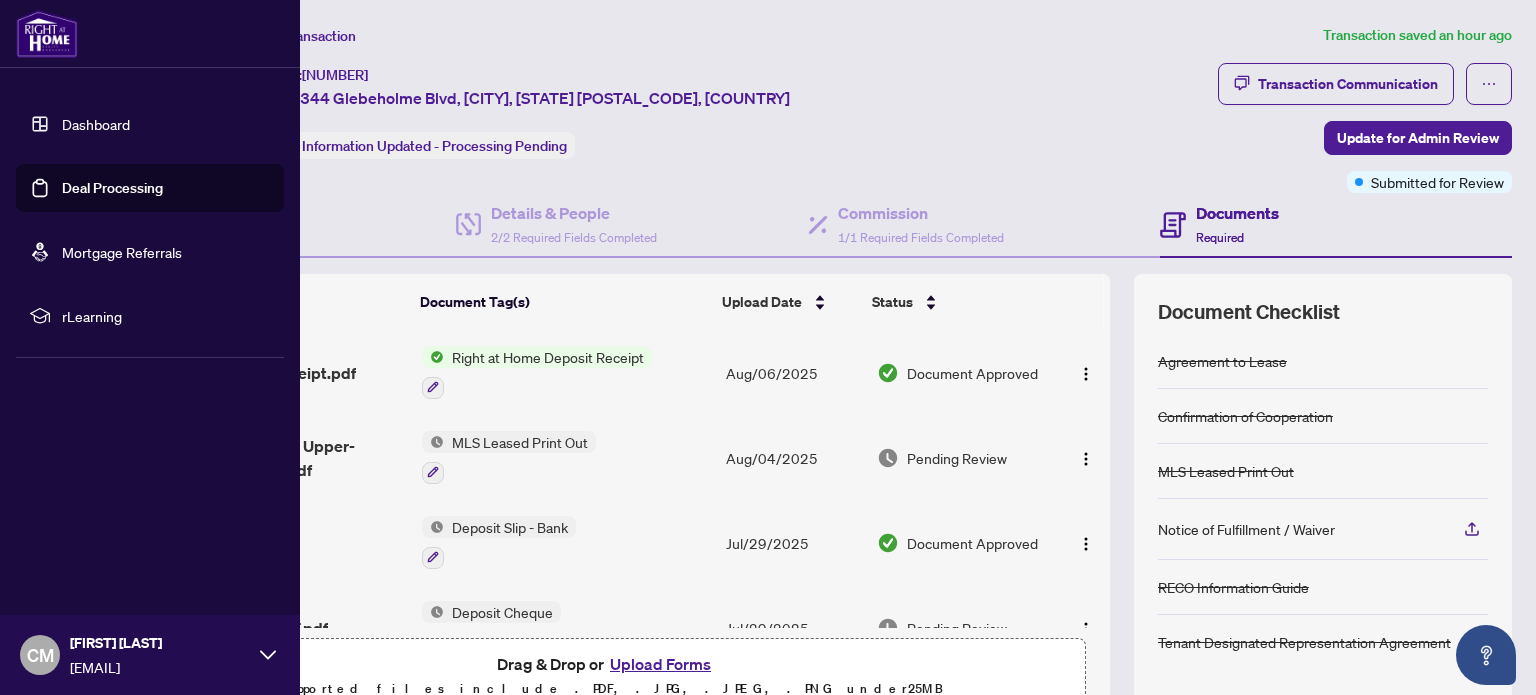 click on "Deal Processing" at bounding box center [112, 188] 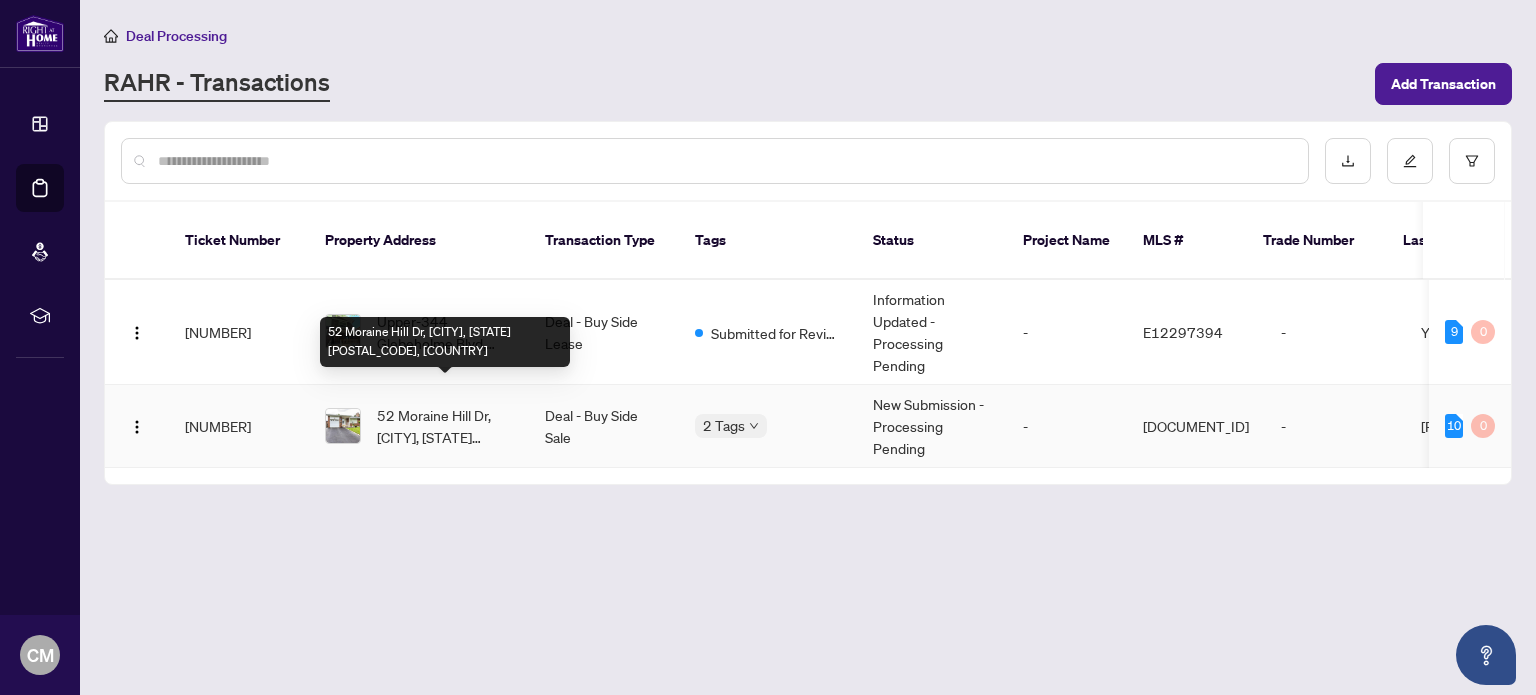 click on "52 Moraine Hill Dr, [CITY], [STATE] [POSTAL_CODE], [COUNTRY]" at bounding box center (445, 426) 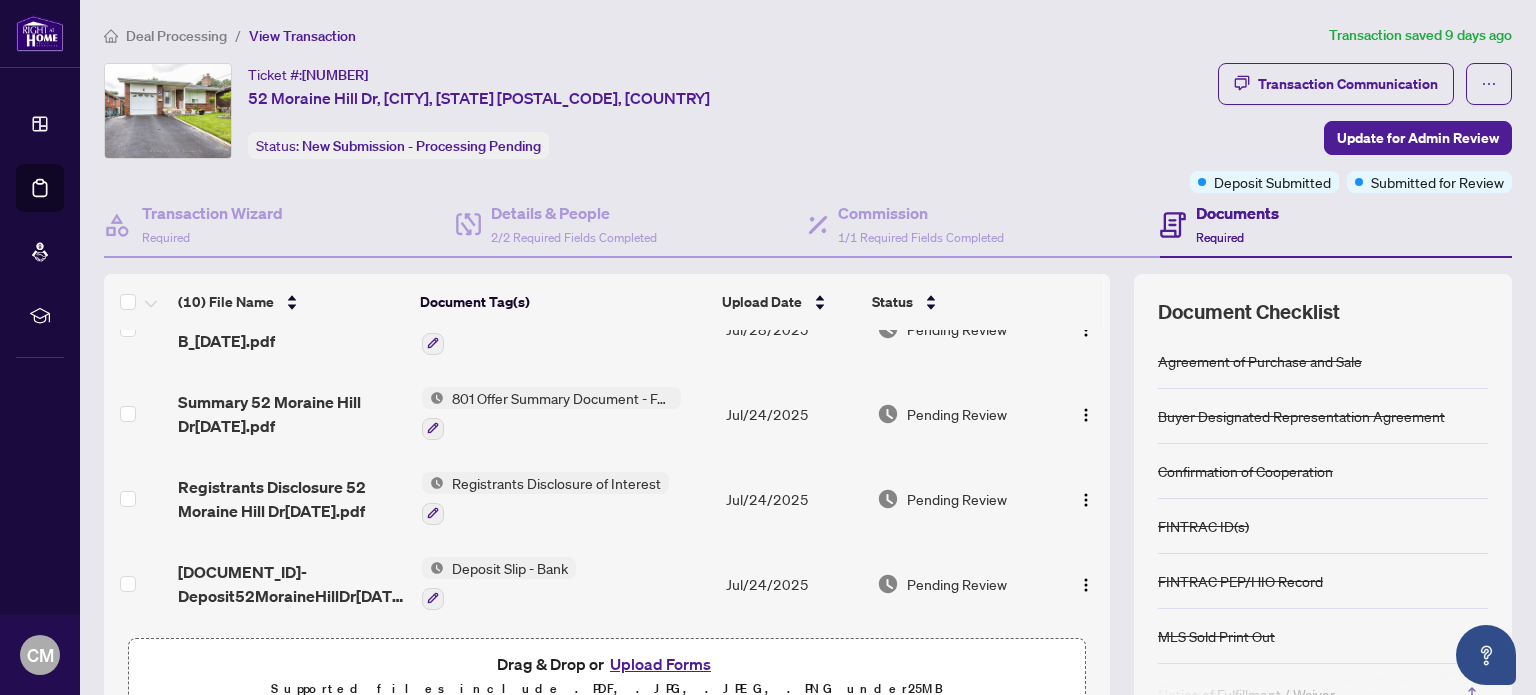 scroll, scrollTop: 0, scrollLeft: 0, axis: both 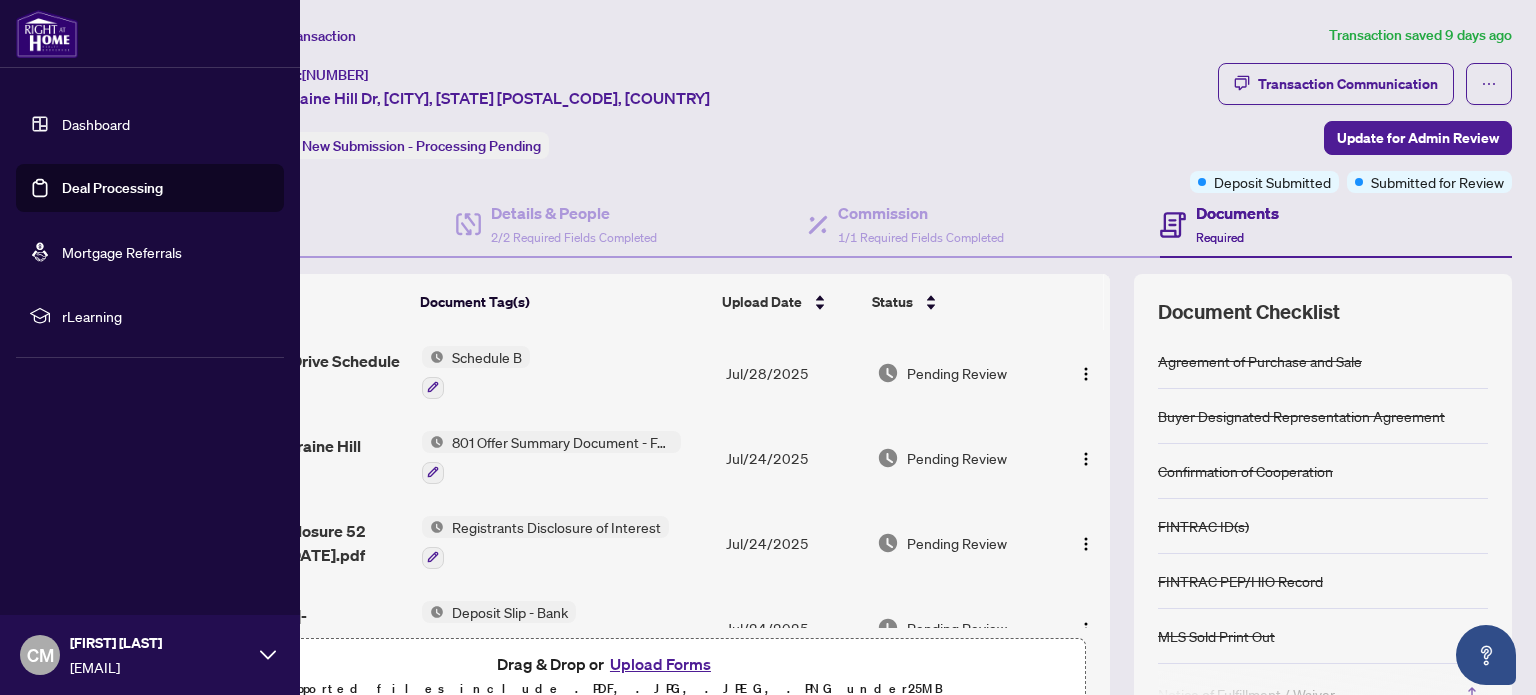 click on "Deal Processing" at bounding box center [112, 188] 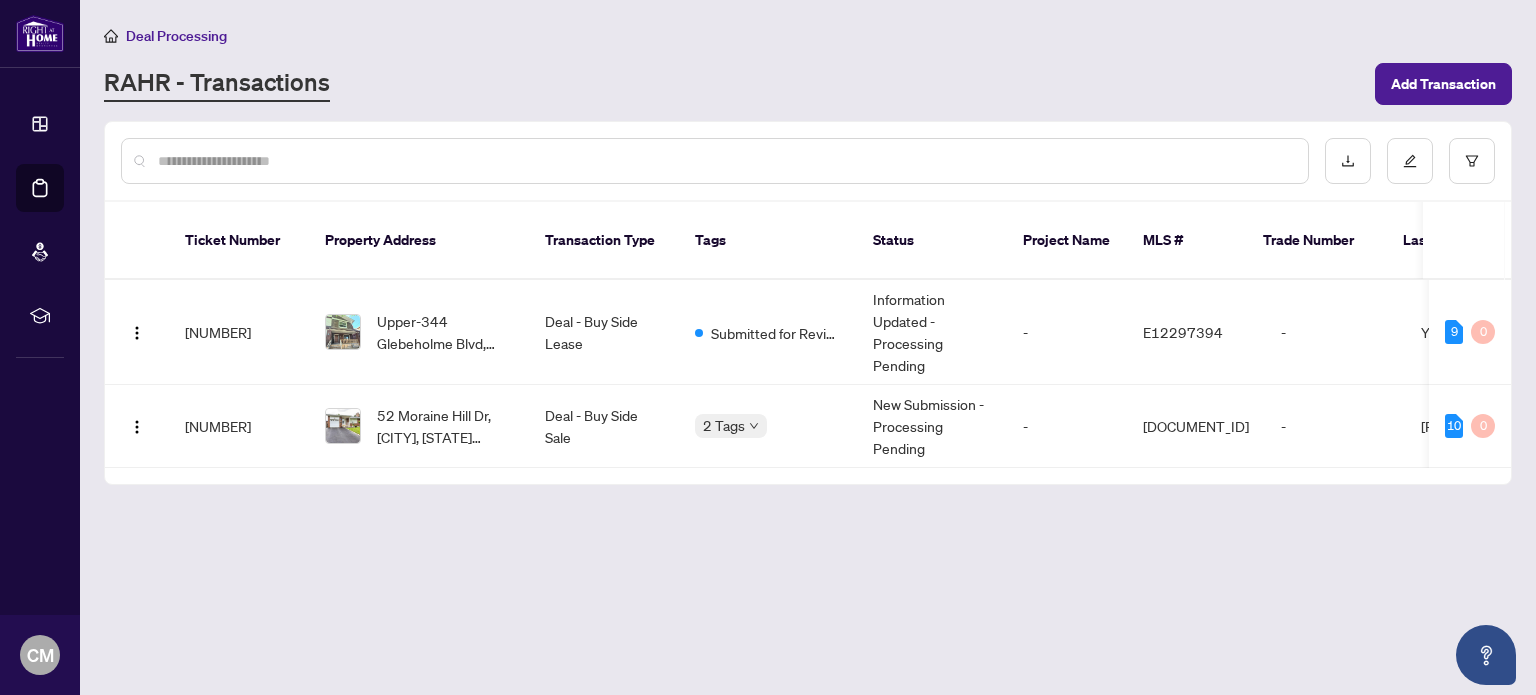 drag, startPoint x: 787, startPoint y: 449, endPoint x: 838, endPoint y: 443, distance: 51.351727 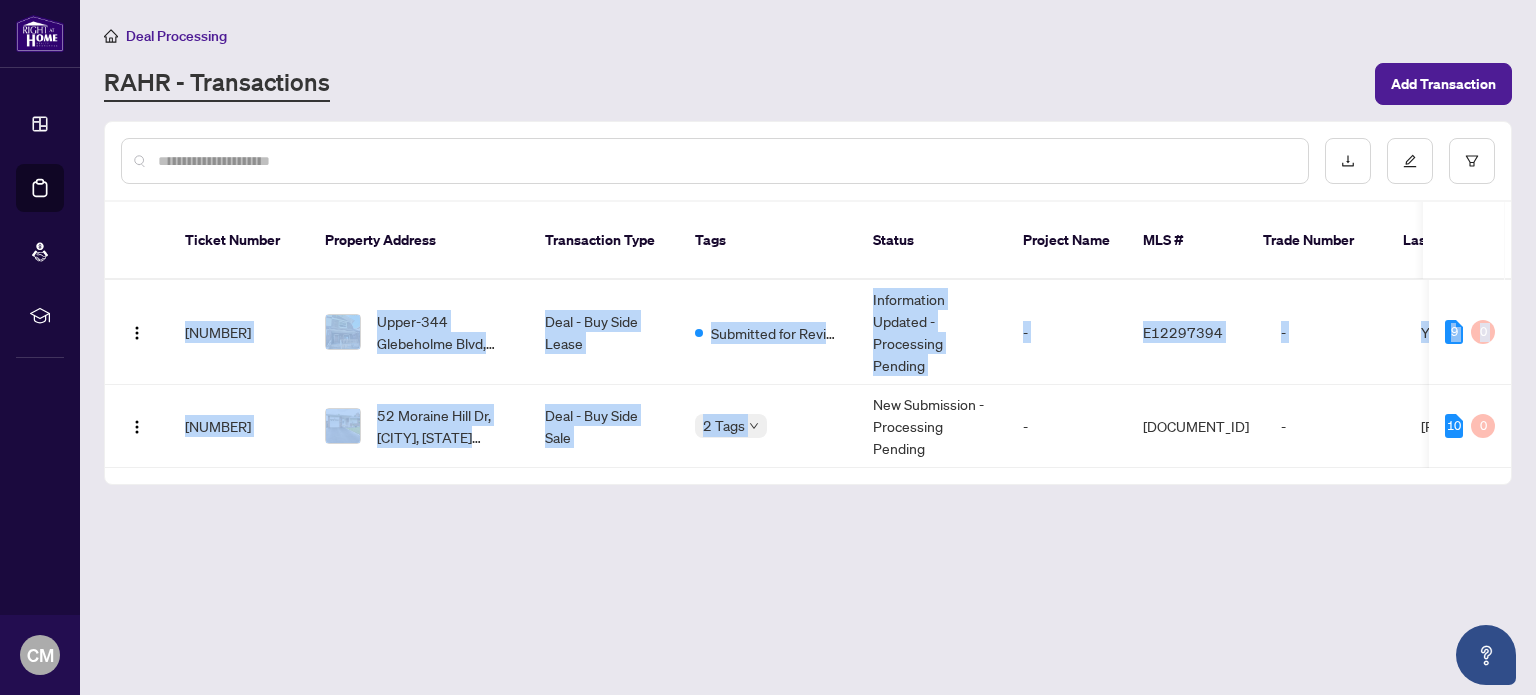 drag, startPoint x: 776, startPoint y: 441, endPoint x: 685, endPoint y: 464, distance: 93.8616 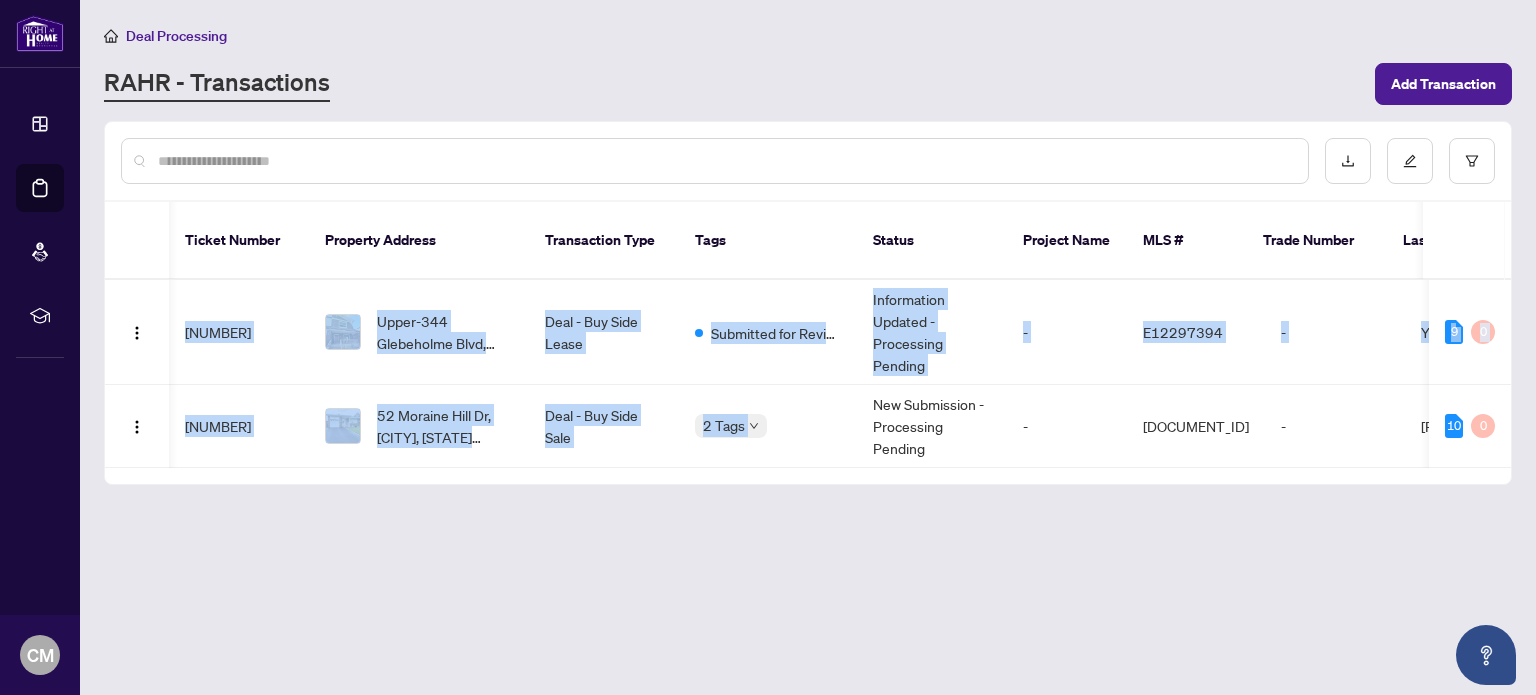 scroll, scrollTop: 0, scrollLeft: 120, axis: horizontal 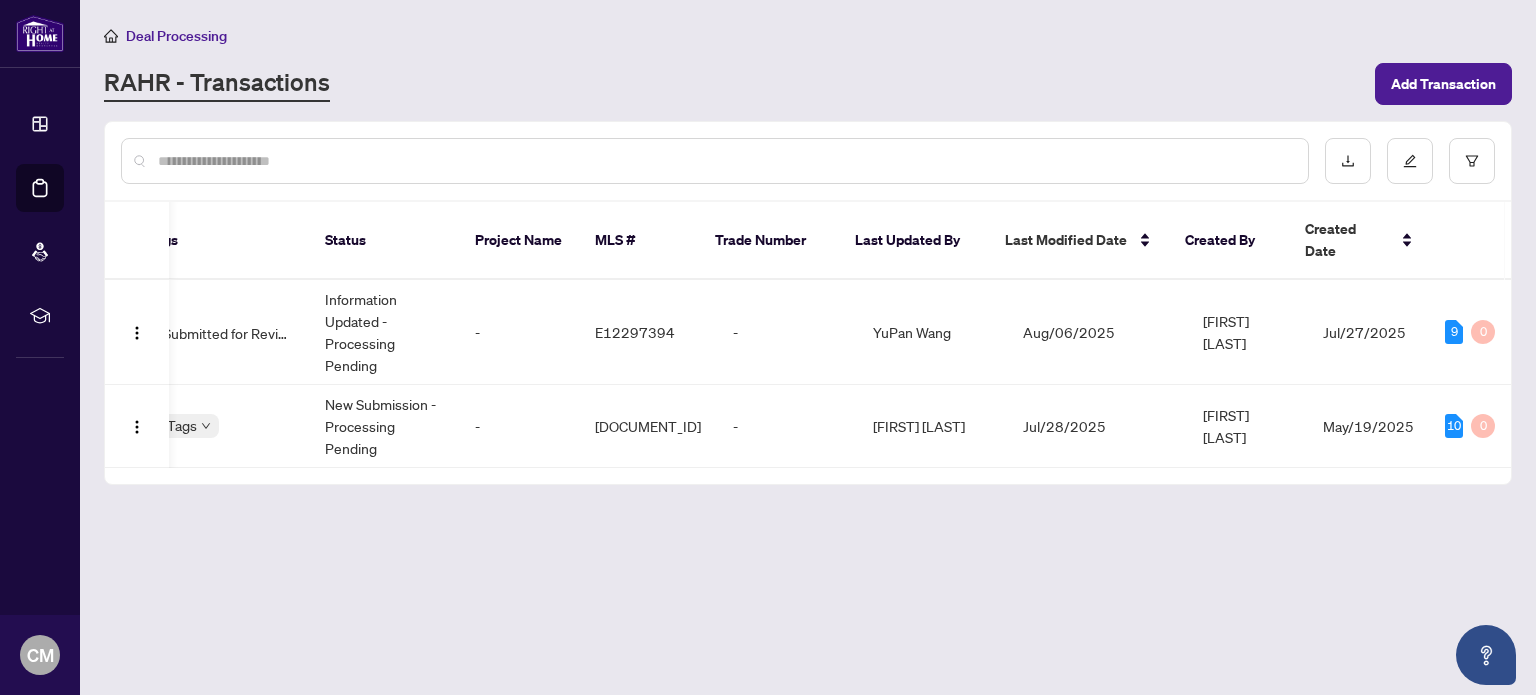 click on "Deal Processing RAHR - Transactions Add Transaction Ticket Number Property Address Transaction Type Tags Status Project Name MLS # Trade Number Last Updated By Last Modified Date Created By Created Date                             45878 Upper-344 Glebeholme Blvd, [CITY], [STATE] [POSTAL_CODE], [COUNTRY] Deal - Buy Side Lease Submitted for Review Information Updated - Processing Pending - E12297394 - [FIRST] [LAST] Aug/06/2025 [FIRST] [LAST] Jul/27/2025 9 0 [NUMBER] 52 Moraine Hill Dr, [CITY], [STATE] [POSTAL_CODE], [COUNTRY] Deal - Buy Side Sale 2 Tags New Submission - Processing Pending - E12204258 - [FIRST] [LAST] Jul/28/2025 [FIRST] [LAST] May/19/2025 10 0" at bounding box center [808, 347] 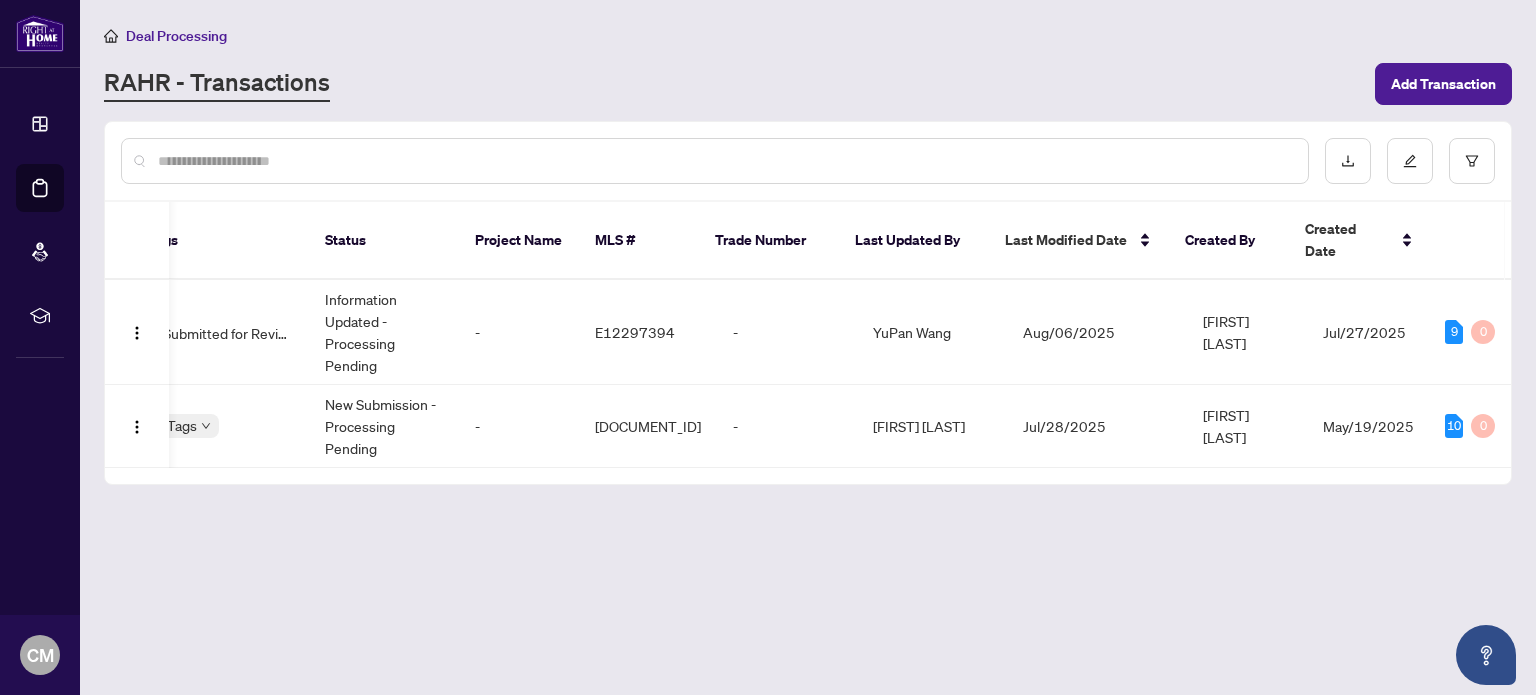 scroll, scrollTop: 0, scrollLeft: 366, axis: horizontal 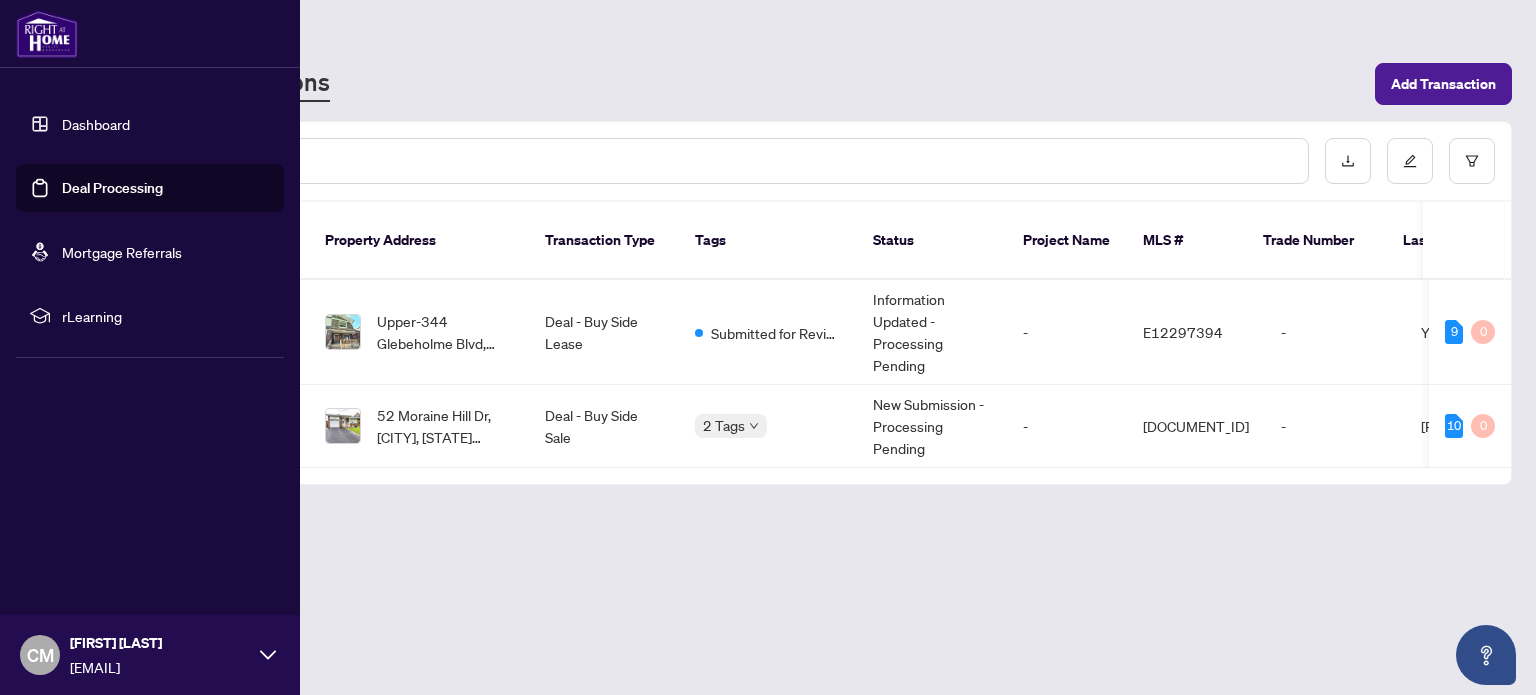 click on "Deal Processing" at bounding box center [112, 188] 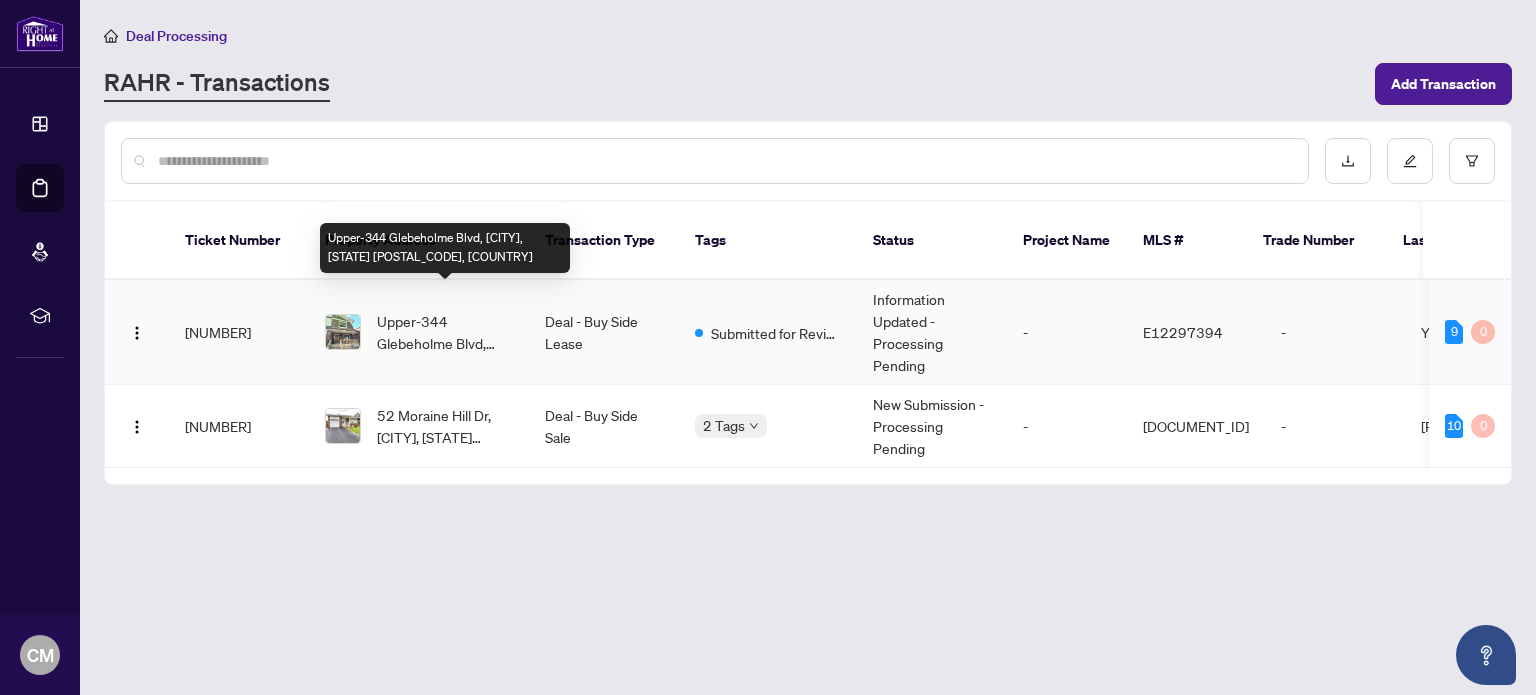 click on "Upper-344 Glebeholme Blvd, [CITY], [STATE] [POSTAL_CODE], [COUNTRY]" at bounding box center [445, 332] 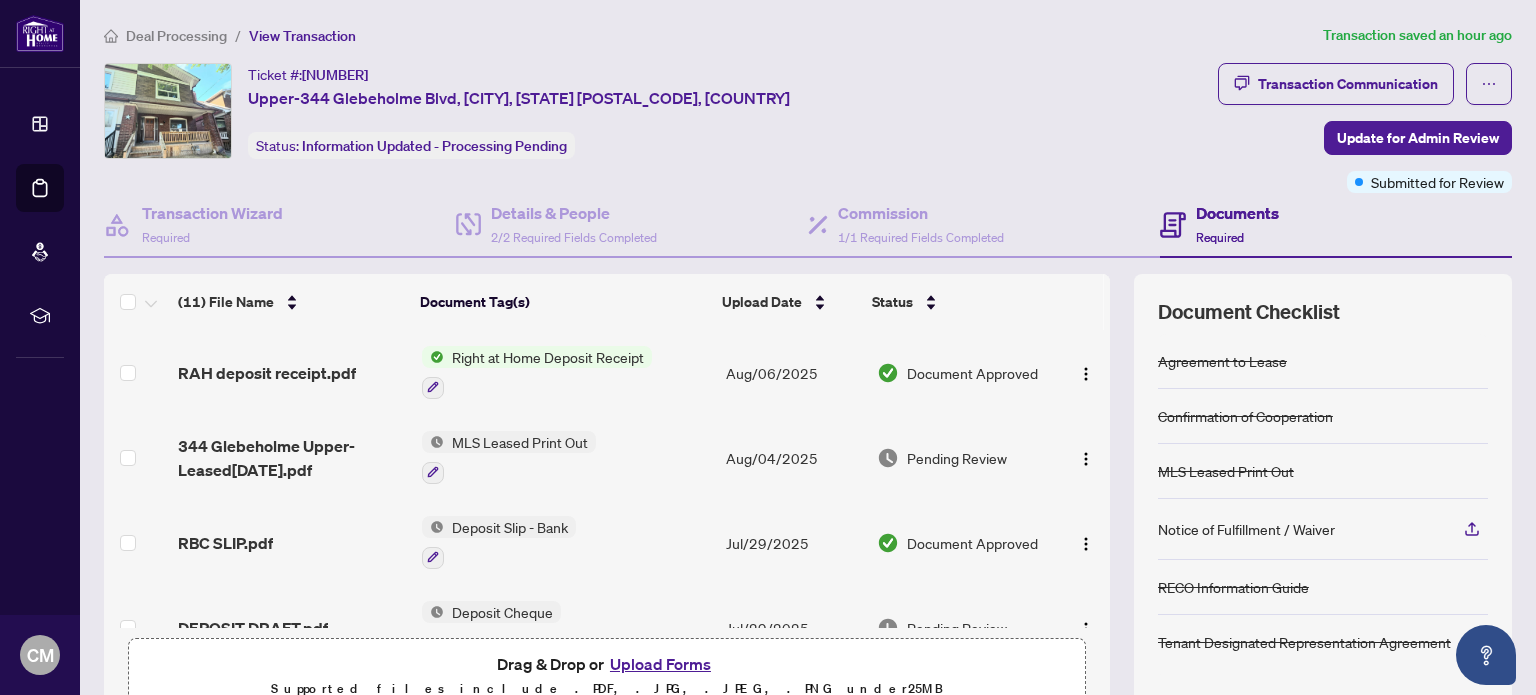 click on "Upload Forms" at bounding box center (660, 664) 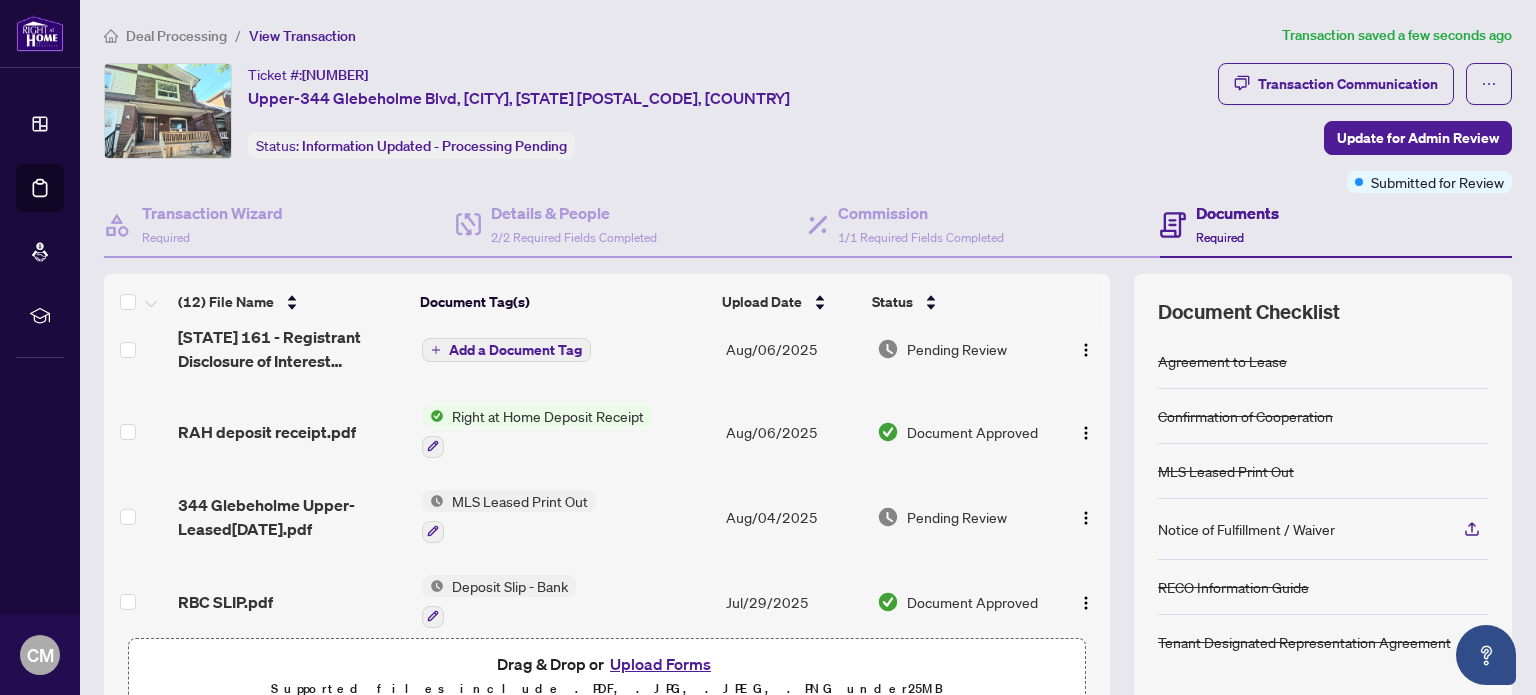 scroll, scrollTop: 0, scrollLeft: 0, axis: both 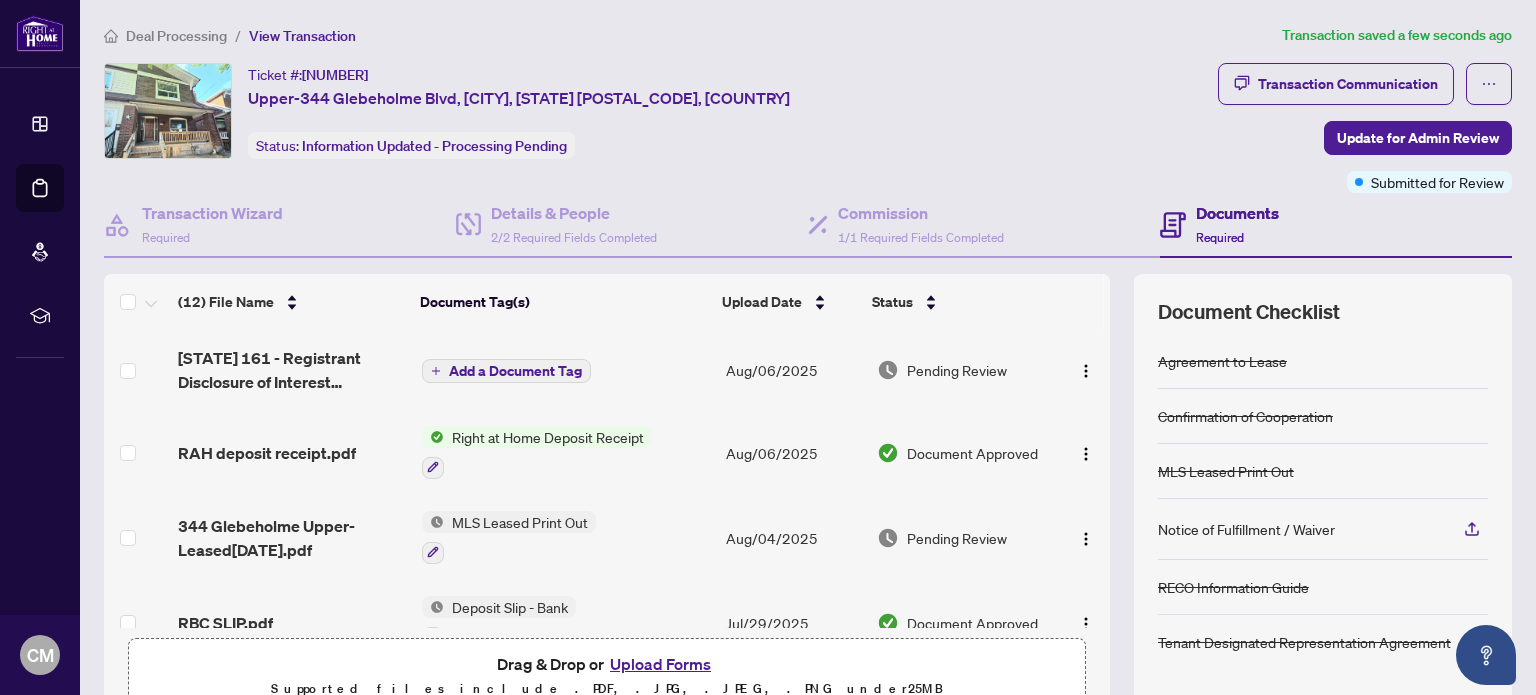 click on "Add a Document Tag" at bounding box center (506, 371) 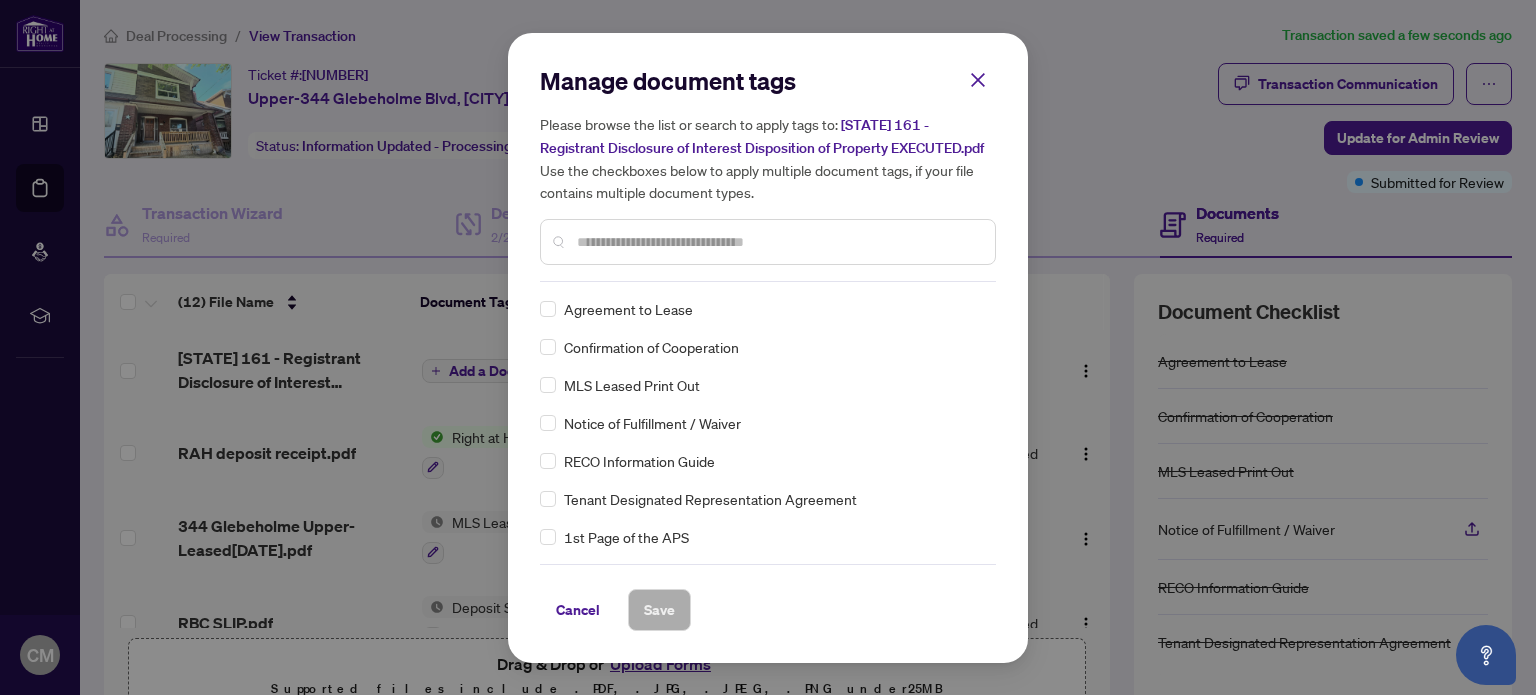 click at bounding box center (768, 242) 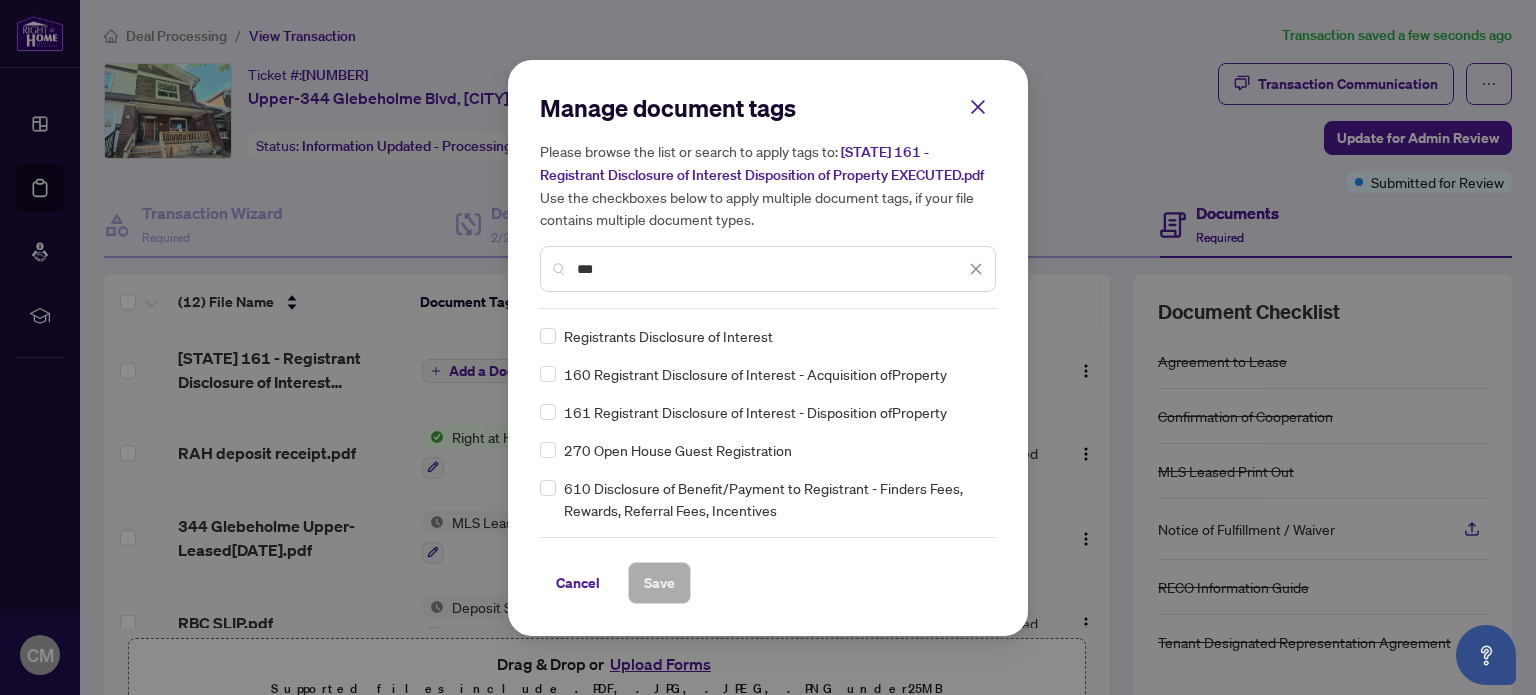 type on "***" 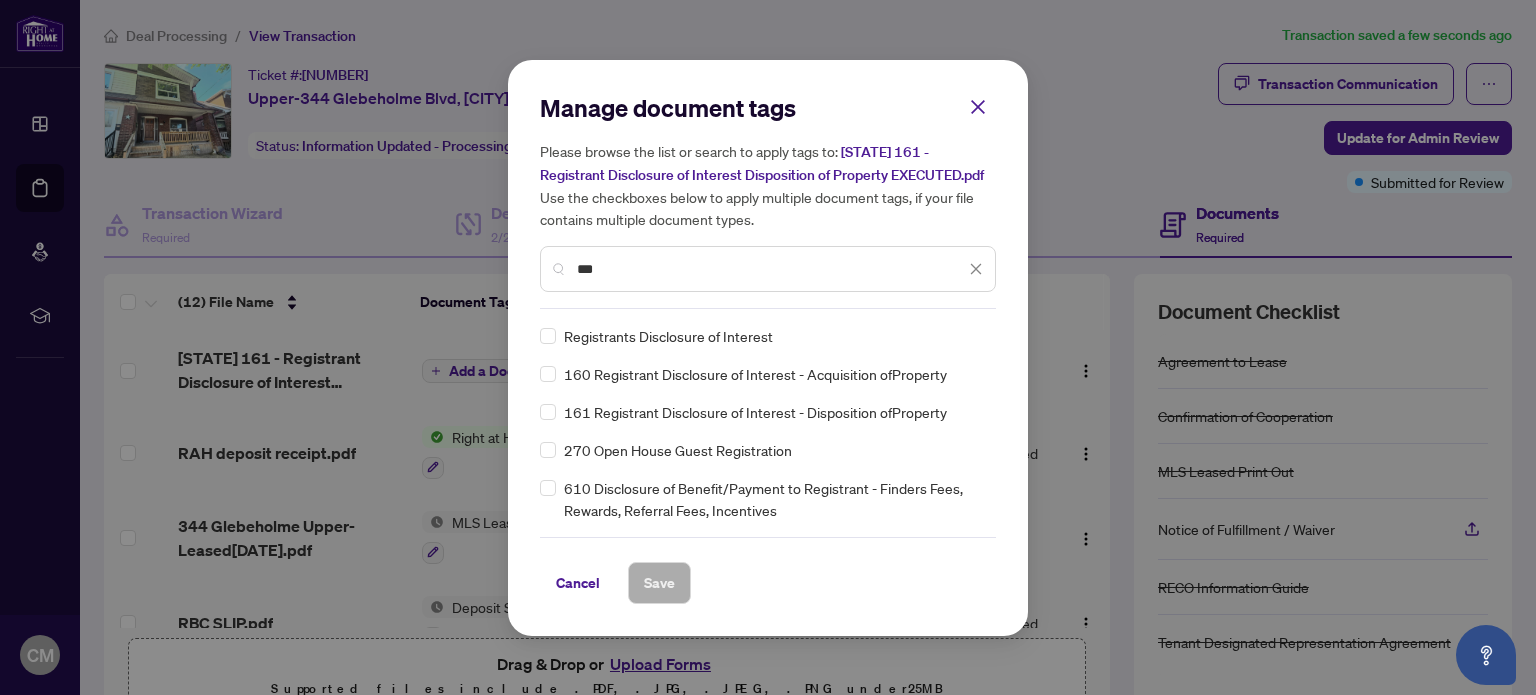 click on "Registrants Disclosure of Interest" at bounding box center (668, 336) 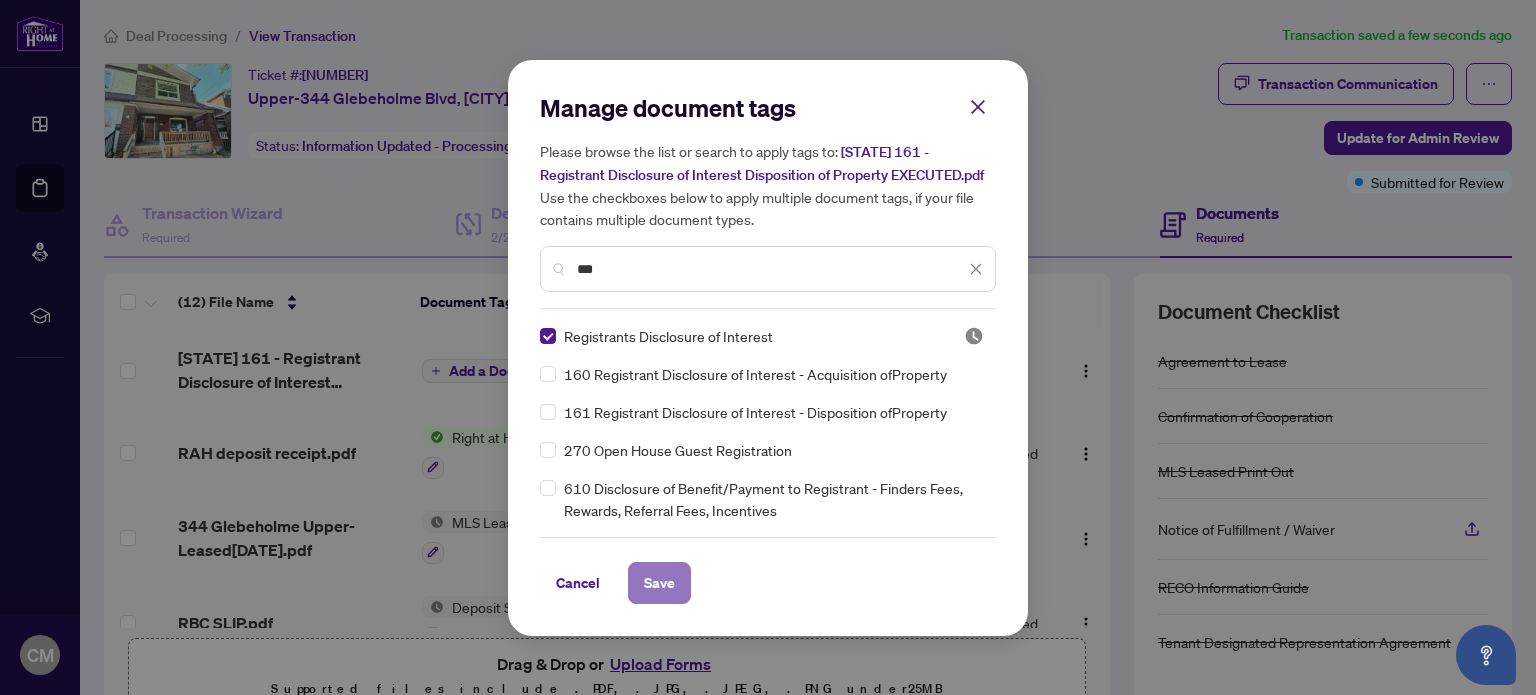 click on "Save" at bounding box center (659, 583) 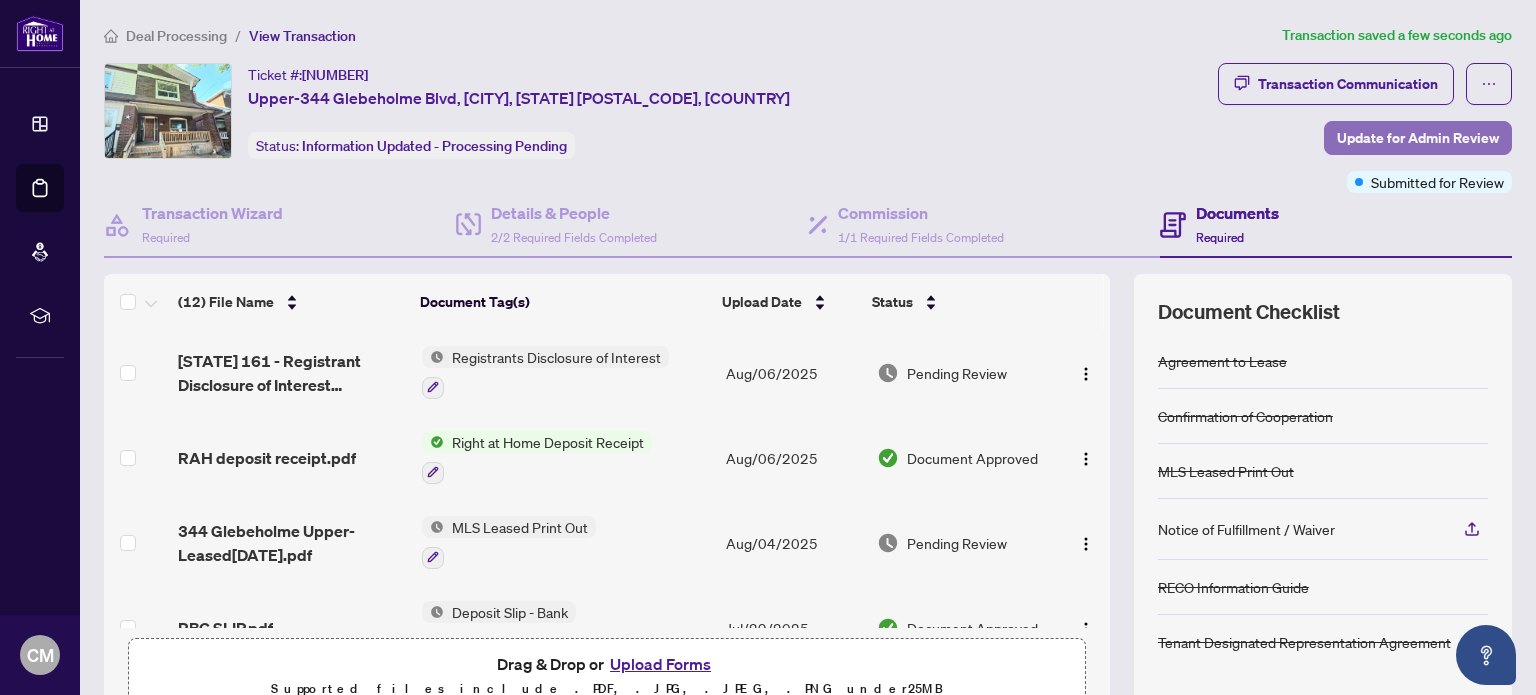 click on "Update for Admin Review" at bounding box center (1418, 138) 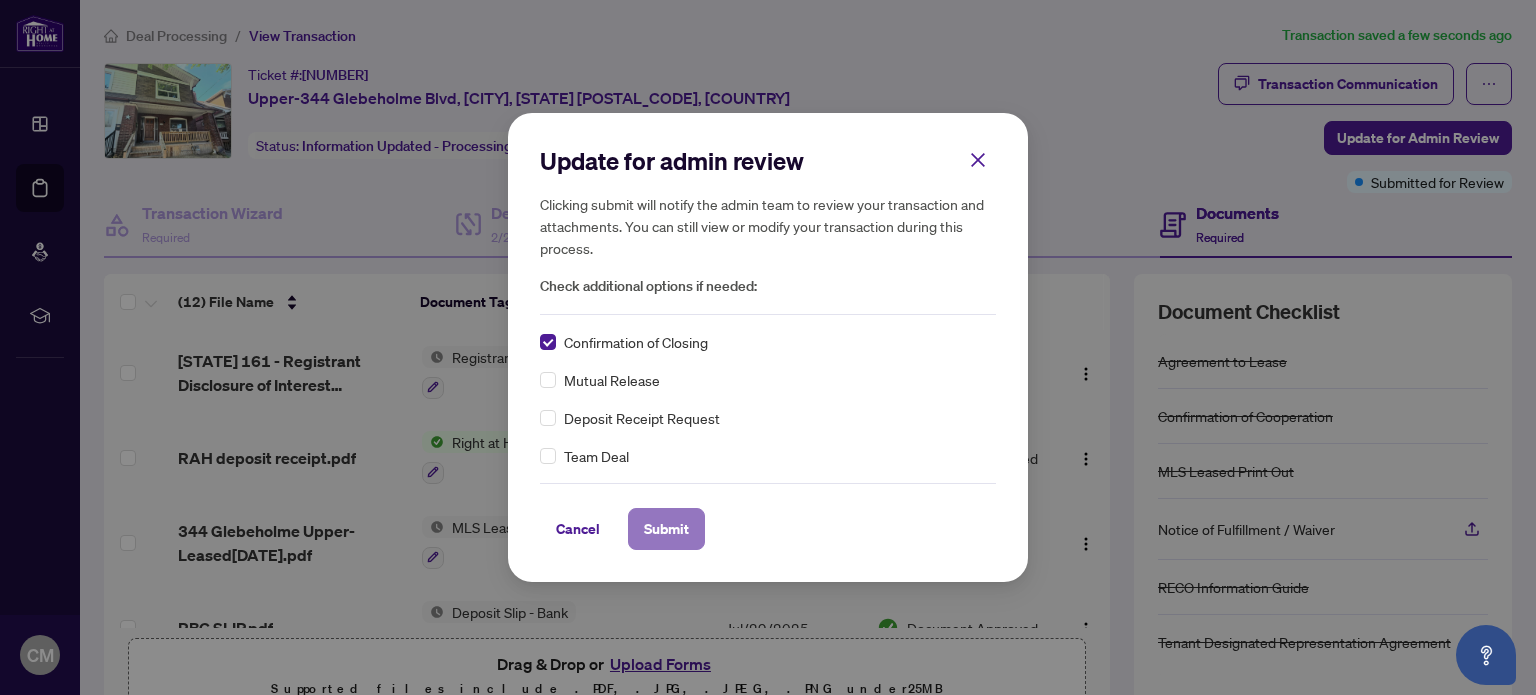 click on "Submit" at bounding box center (666, 529) 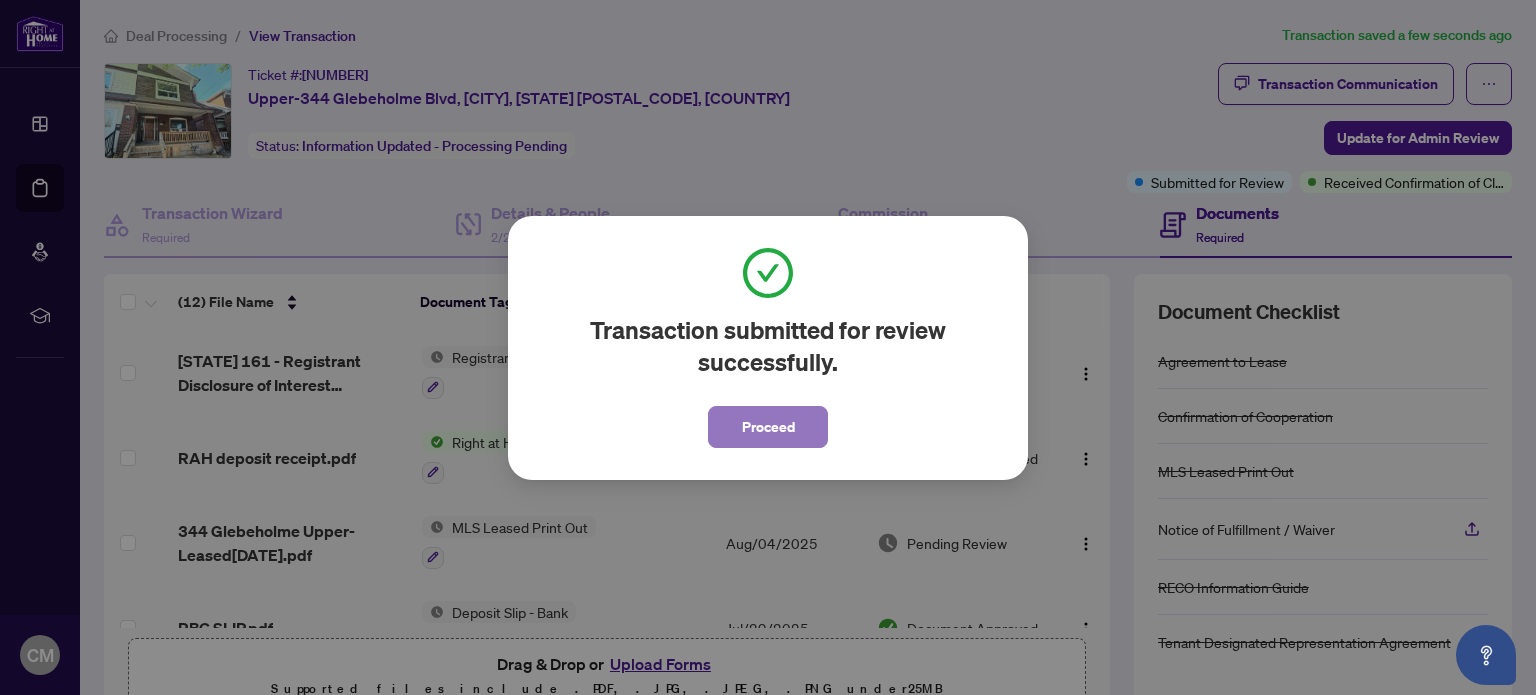 click on "Proceed" at bounding box center (768, 427) 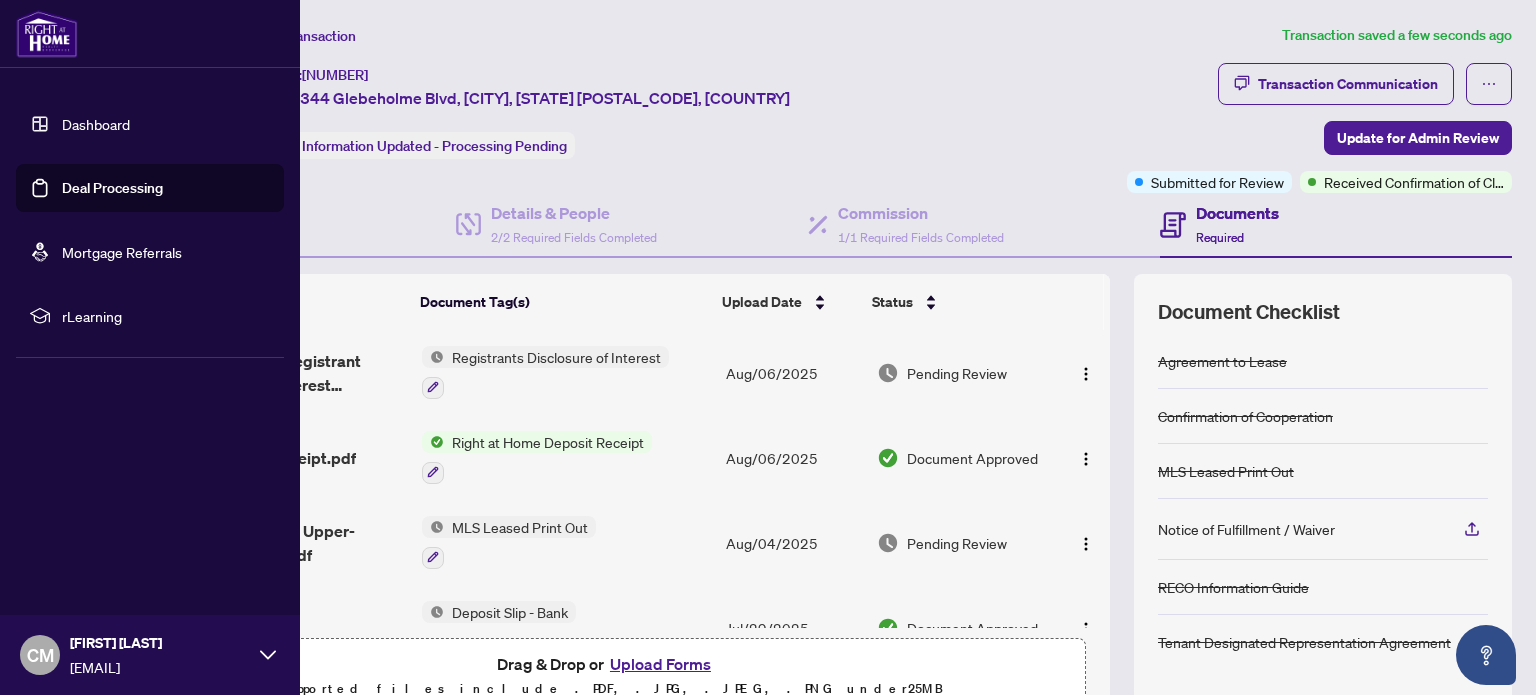 click on "Deal Processing" at bounding box center (112, 188) 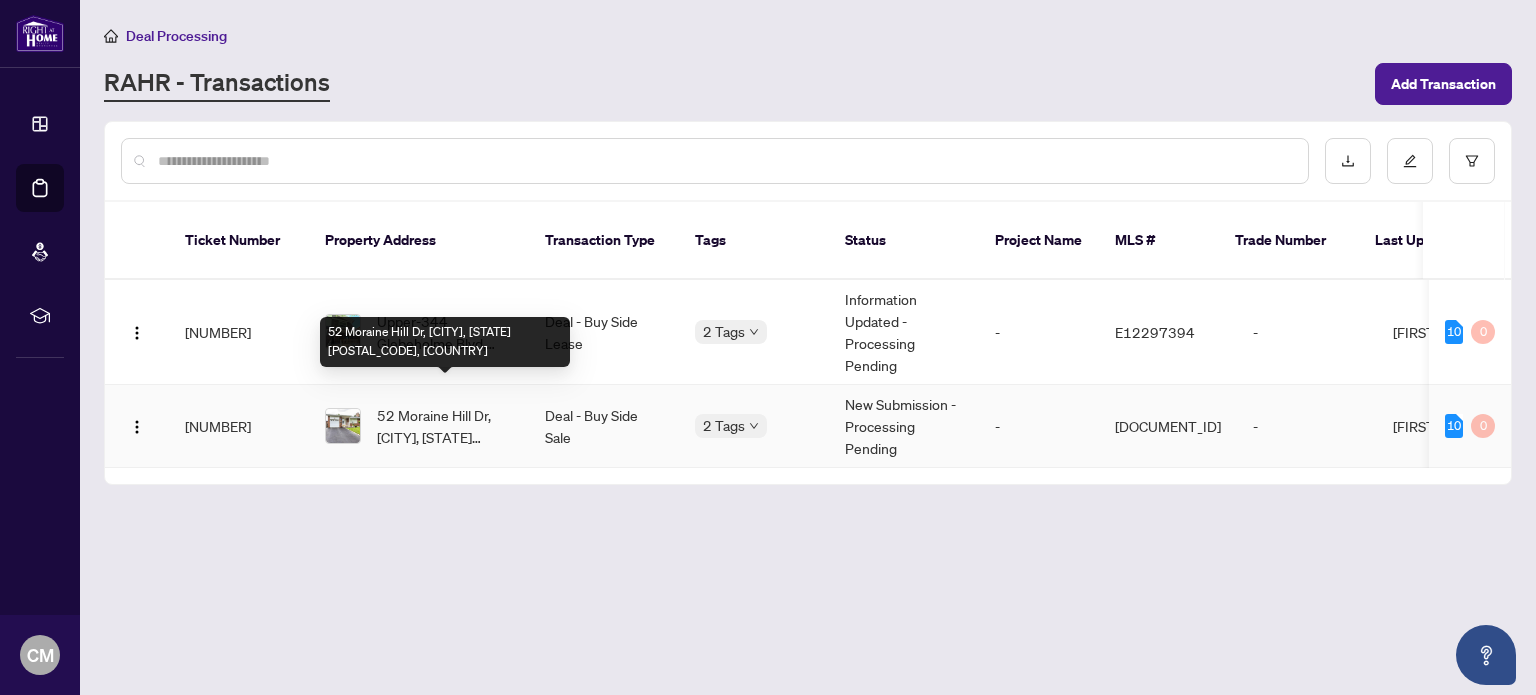 click on "52 Moraine Hill Dr, [CITY], [STATE] [POSTAL_CODE], [COUNTRY]" at bounding box center (445, 426) 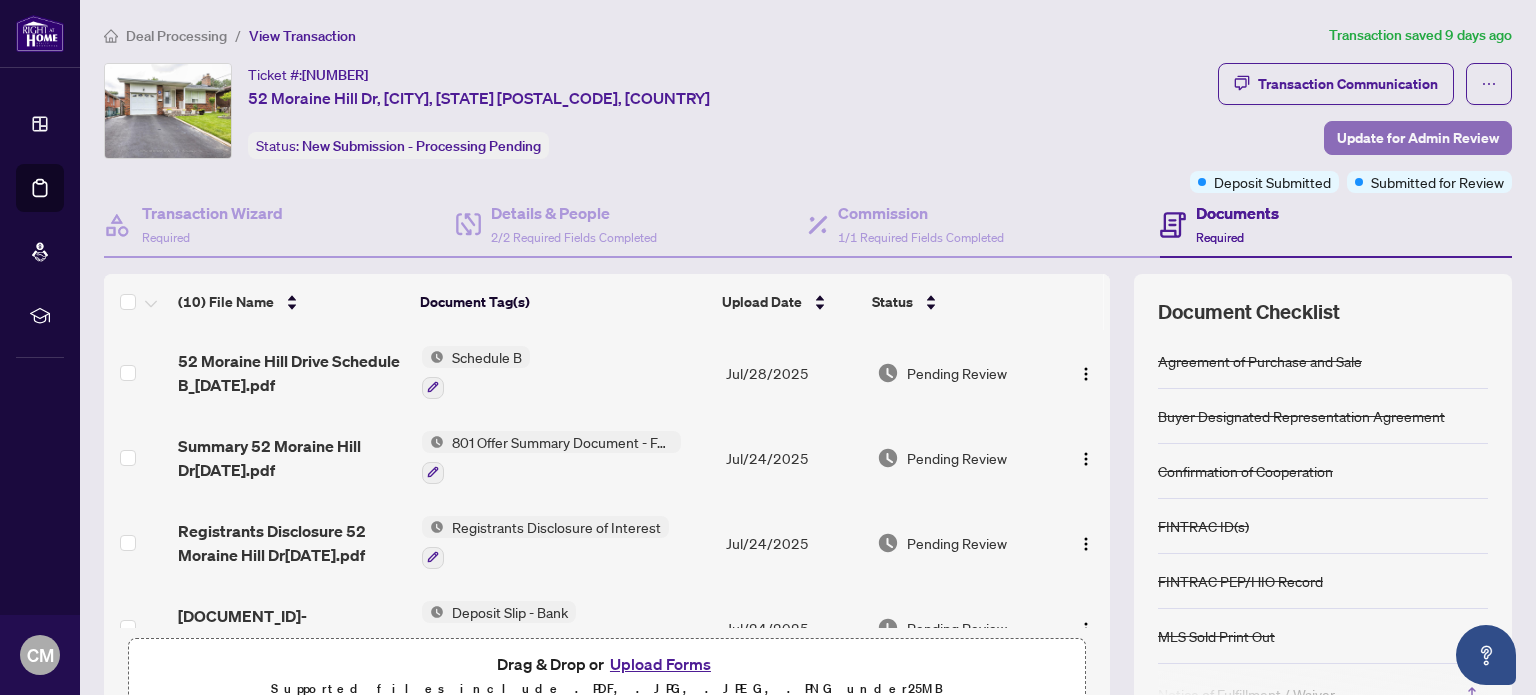 click on "Update for Admin Review" at bounding box center [1418, 138] 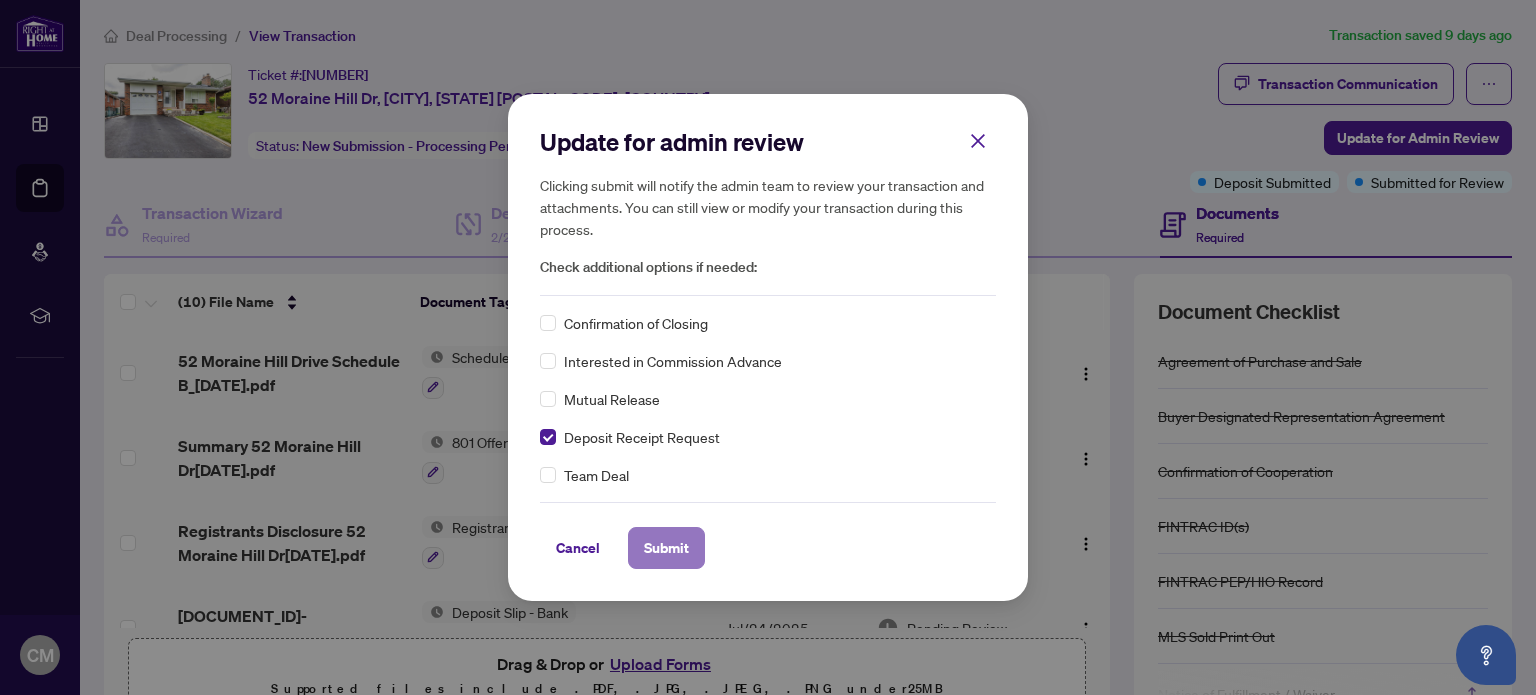 click on "Submit" at bounding box center (666, 548) 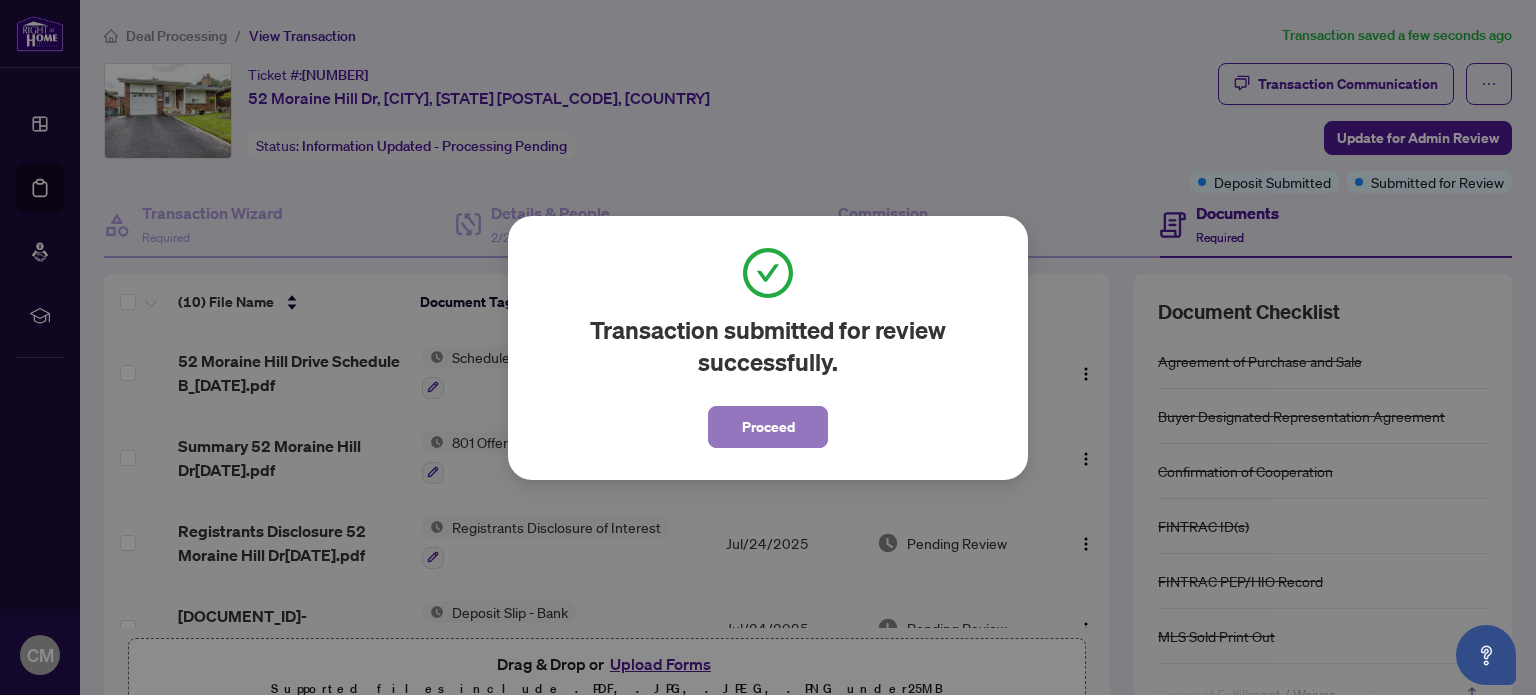 click on "Proceed" at bounding box center (768, 427) 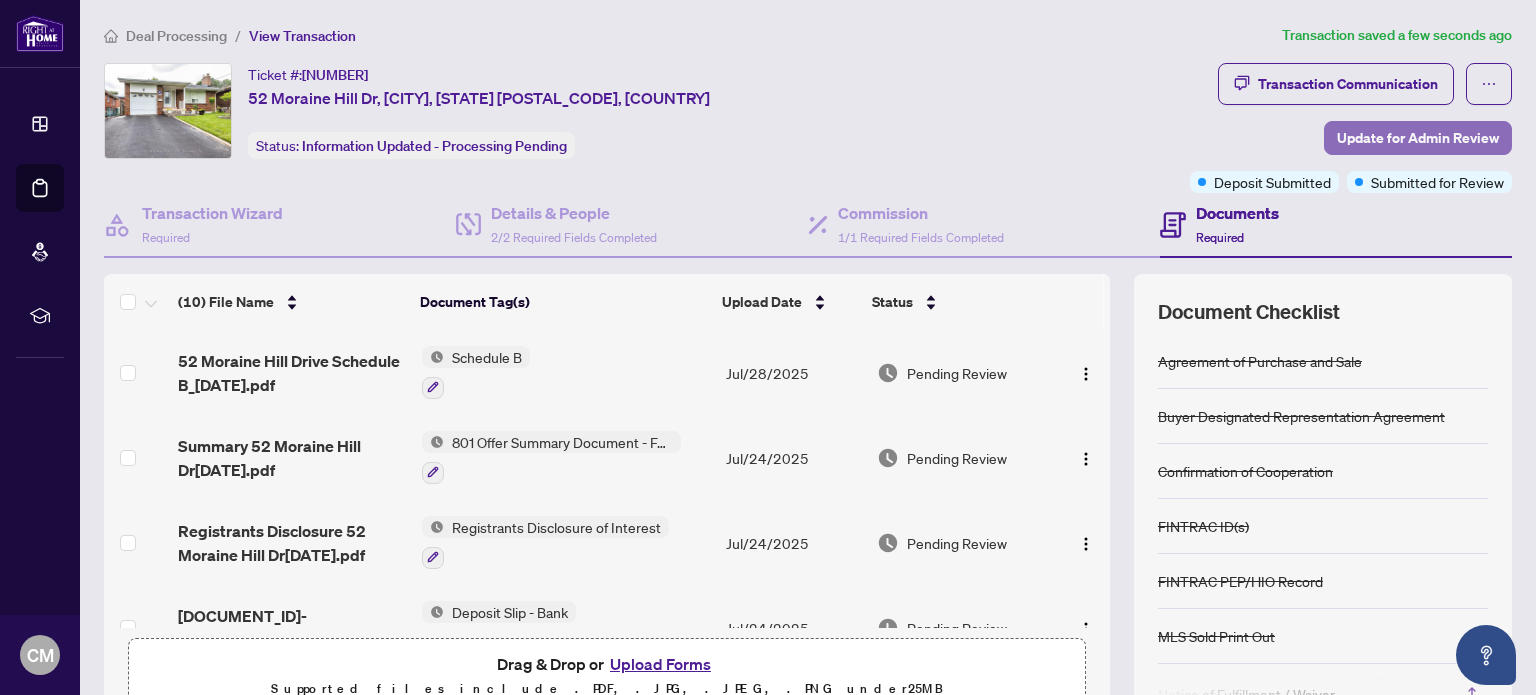 click on "Update for Admin Review" at bounding box center (1418, 138) 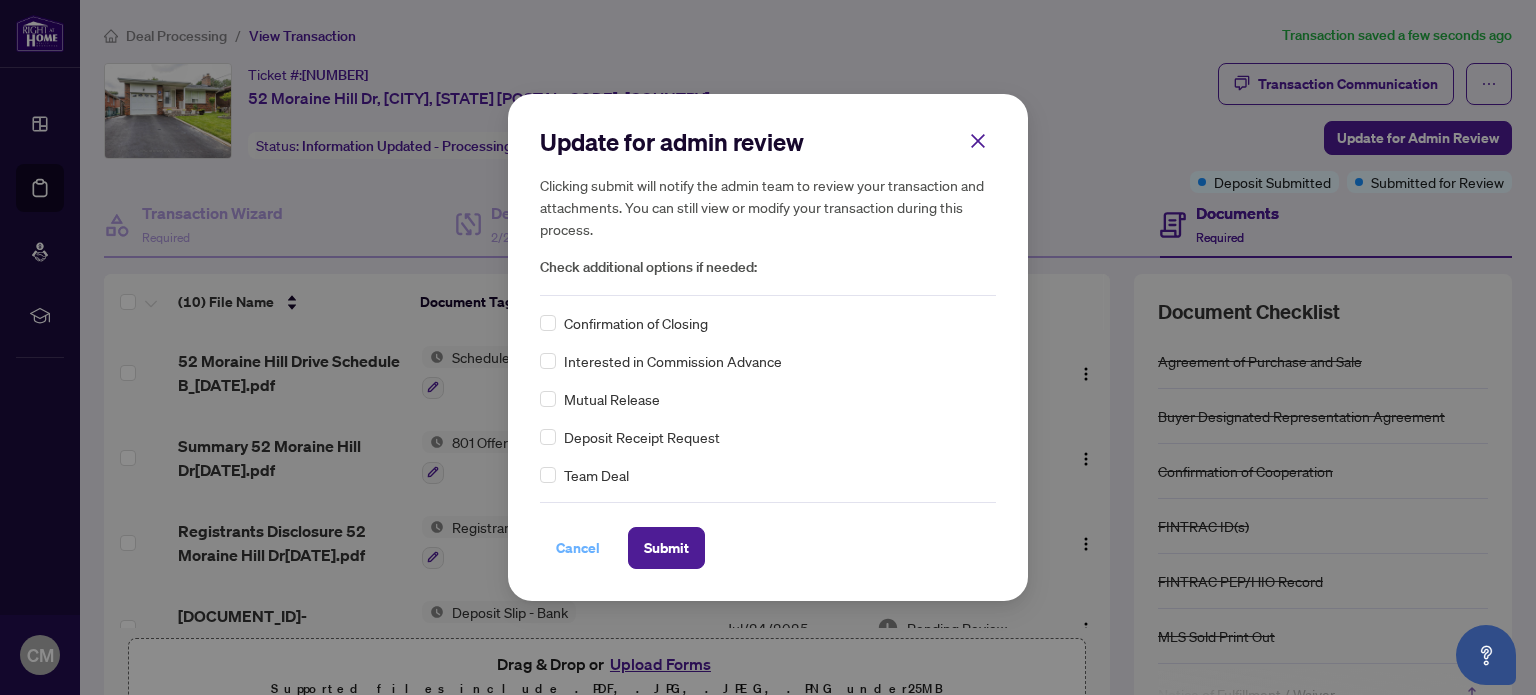click on "Cancel" at bounding box center [578, 548] 